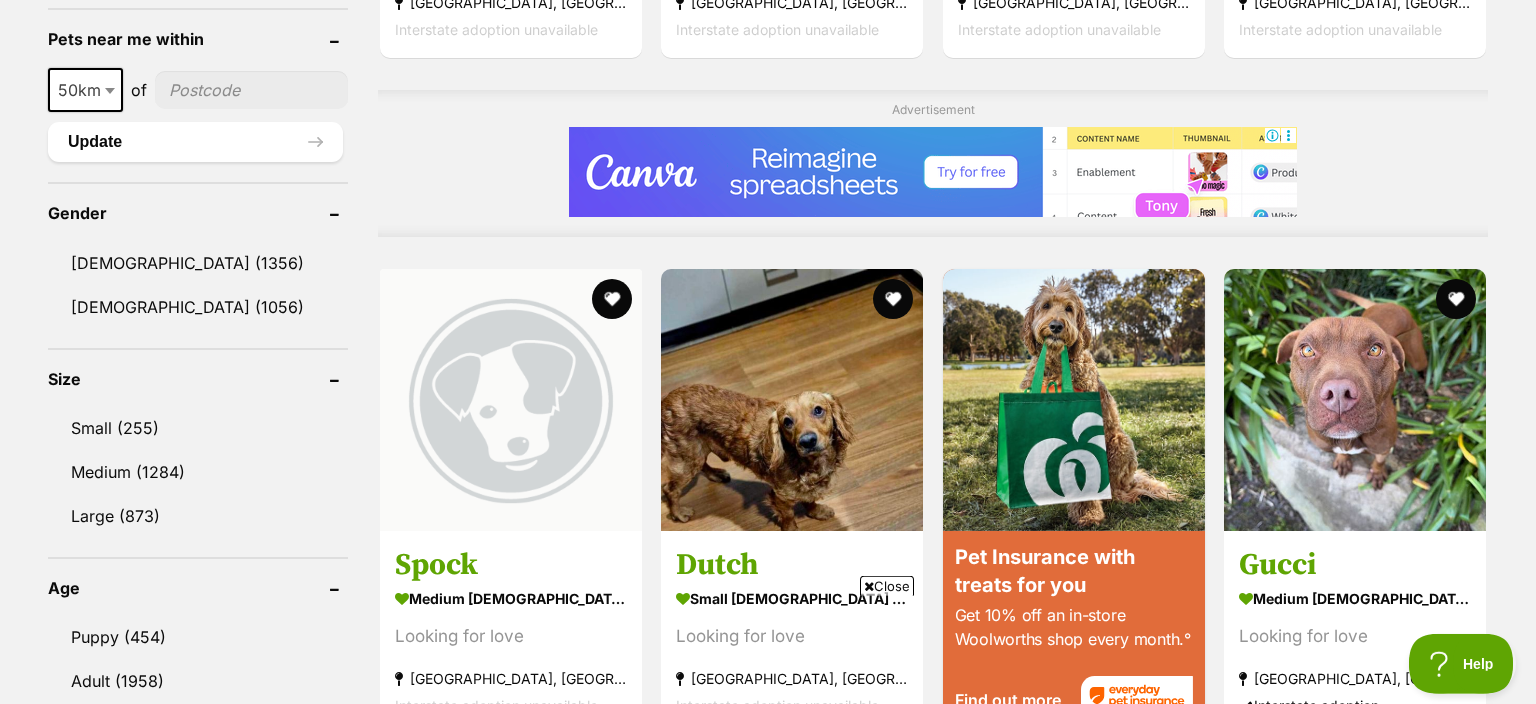 scroll, scrollTop: 1584, scrollLeft: 0, axis: vertical 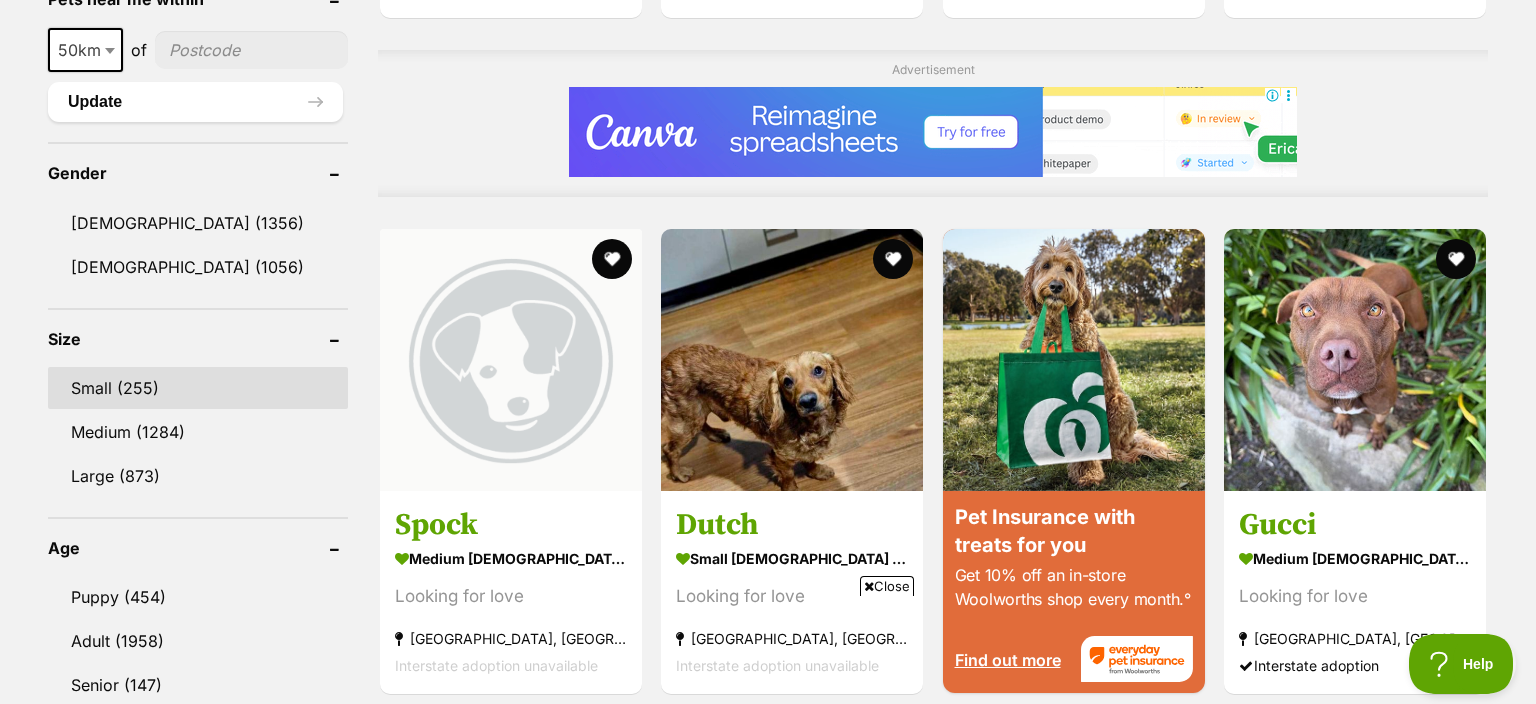 click on "Small (255)" at bounding box center [198, 388] 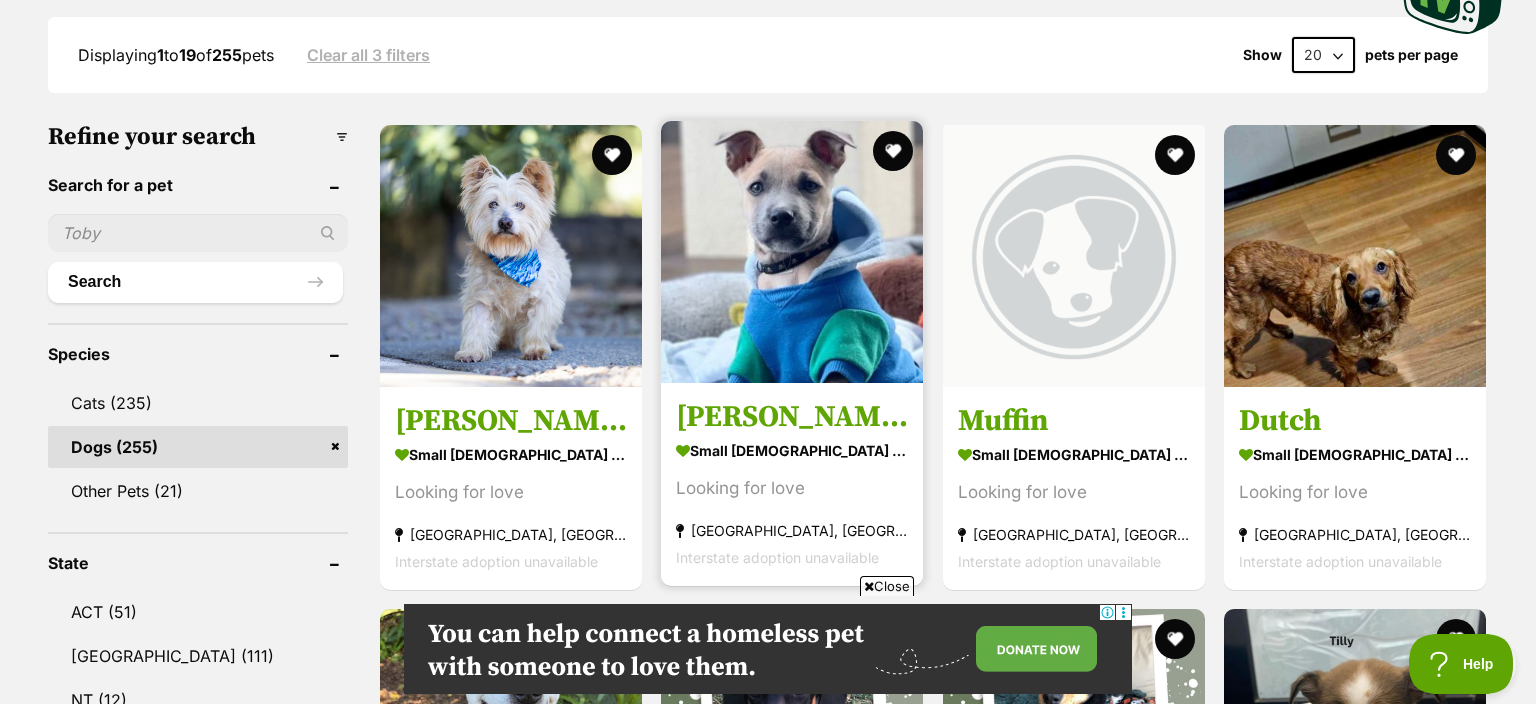 scroll, scrollTop: 633, scrollLeft: 0, axis: vertical 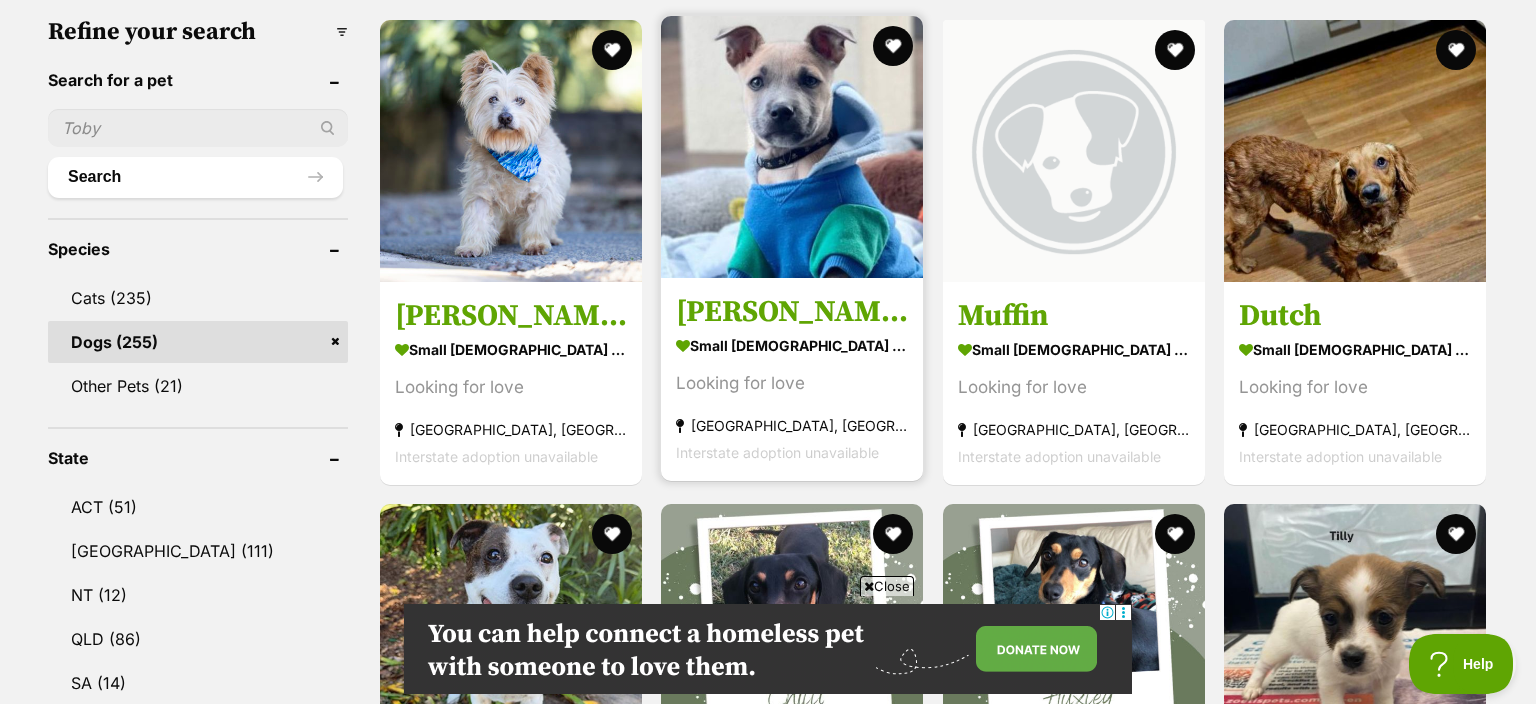 click on "small [DEMOGRAPHIC_DATA] Dog" at bounding box center (792, 345) 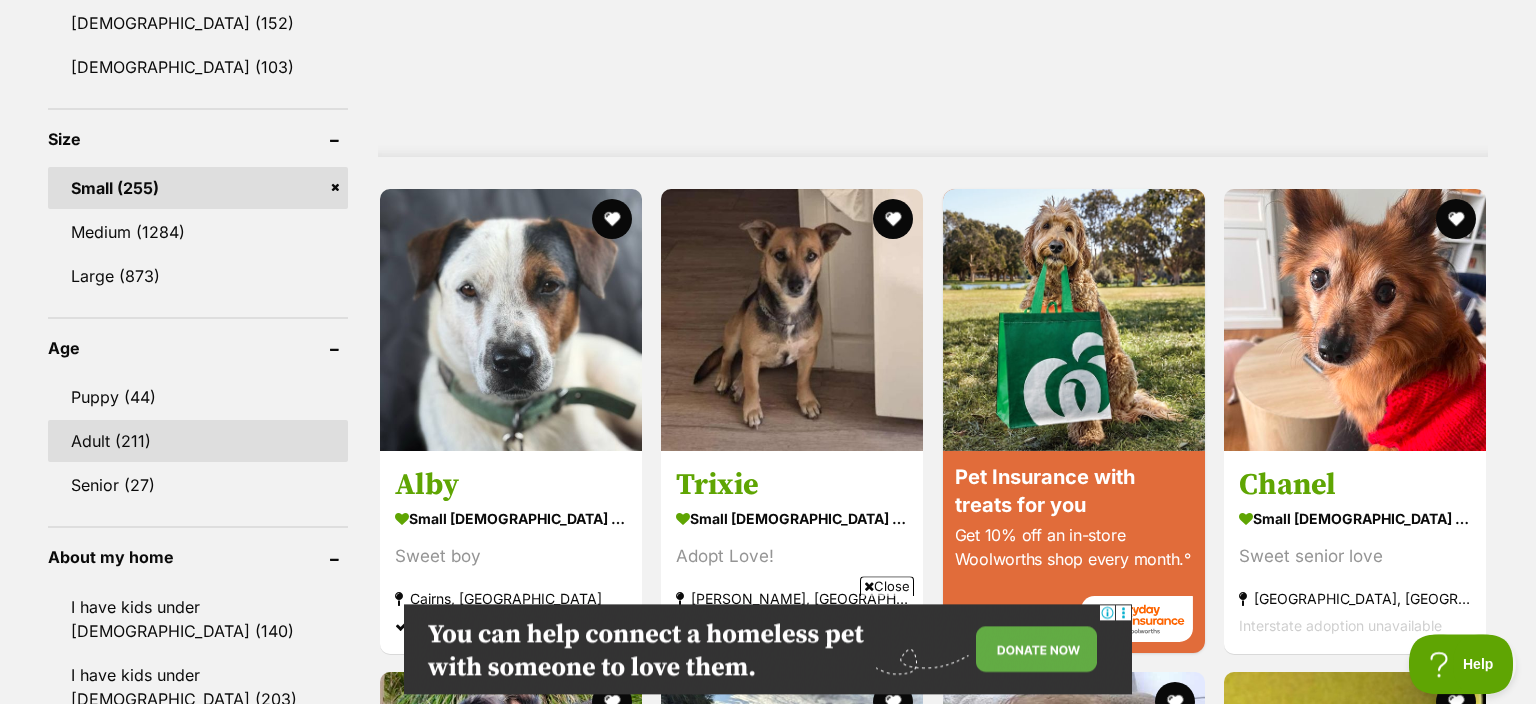 scroll, scrollTop: 1795, scrollLeft: 0, axis: vertical 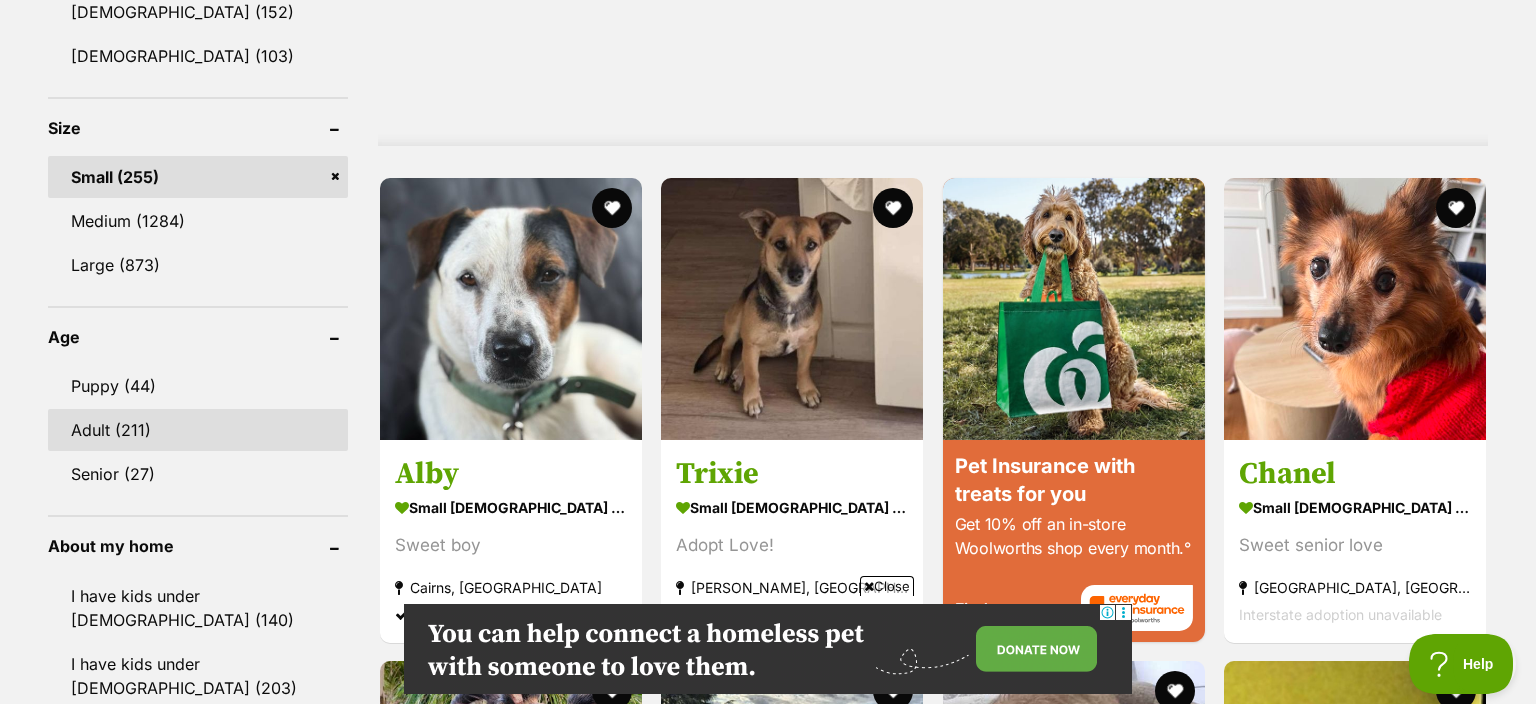 click on "Adult (211)" at bounding box center [198, 430] 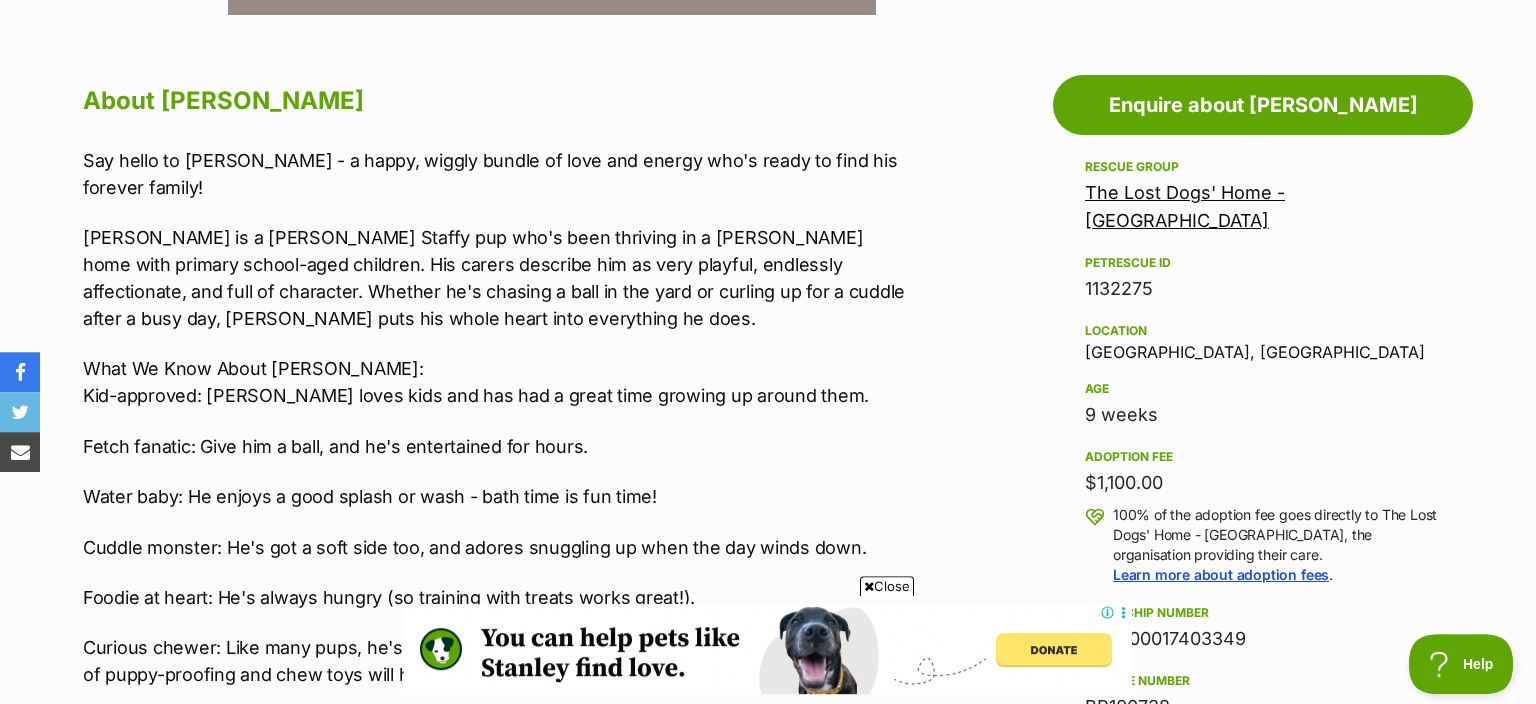 scroll, scrollTop: 1056, scrollLeft: 0, axis: vertical 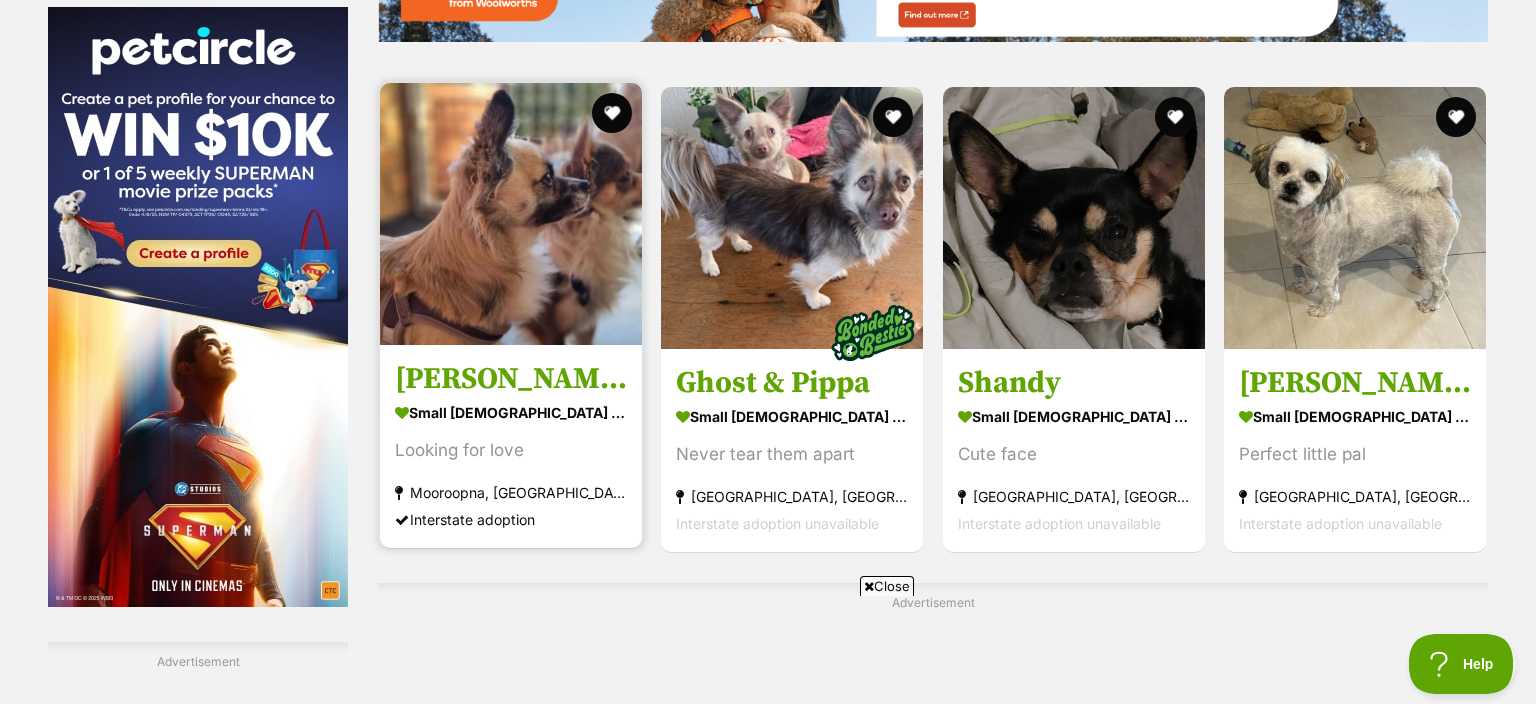 click on "[PERSON_NAME]" at bounding box center (511, 378) 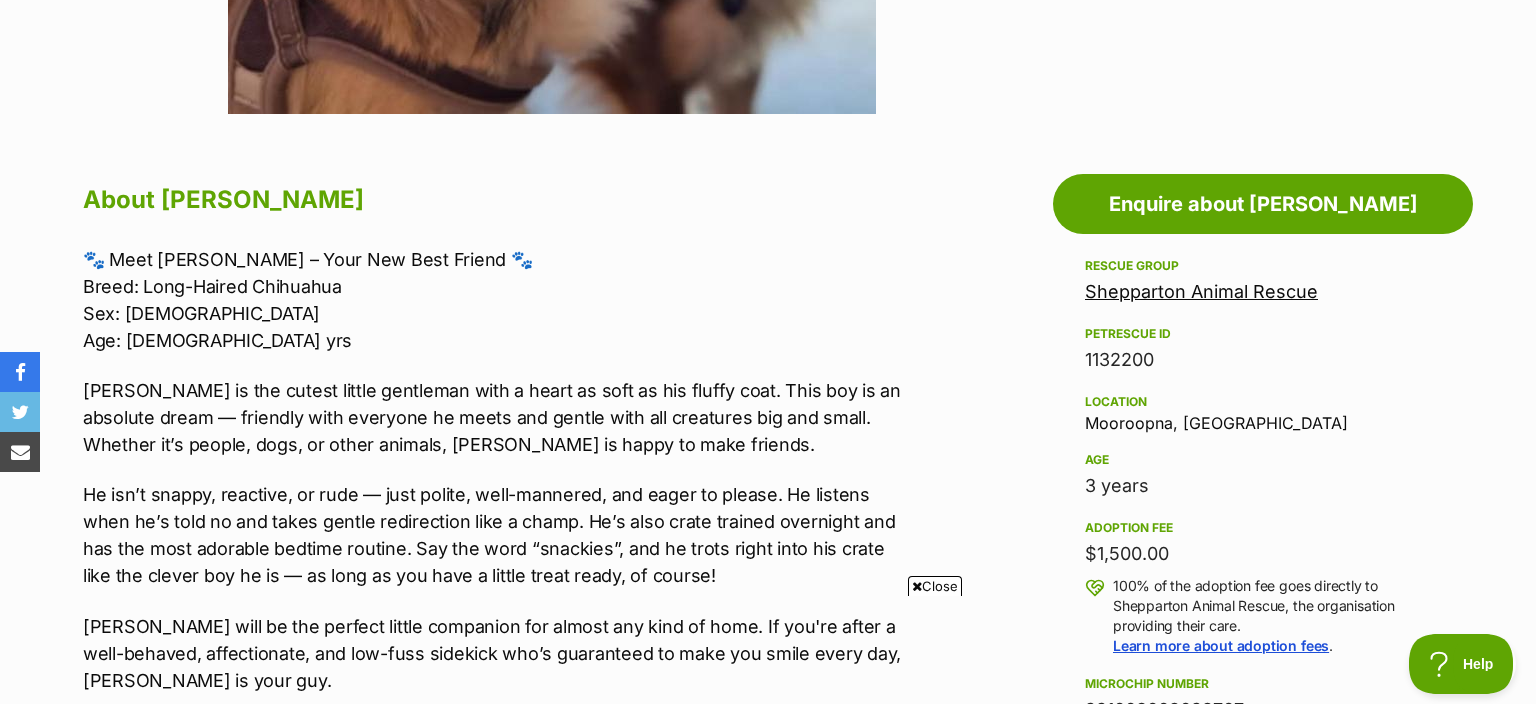 scroll, scrollTop: 0, scrollLeft: 0, axis: both 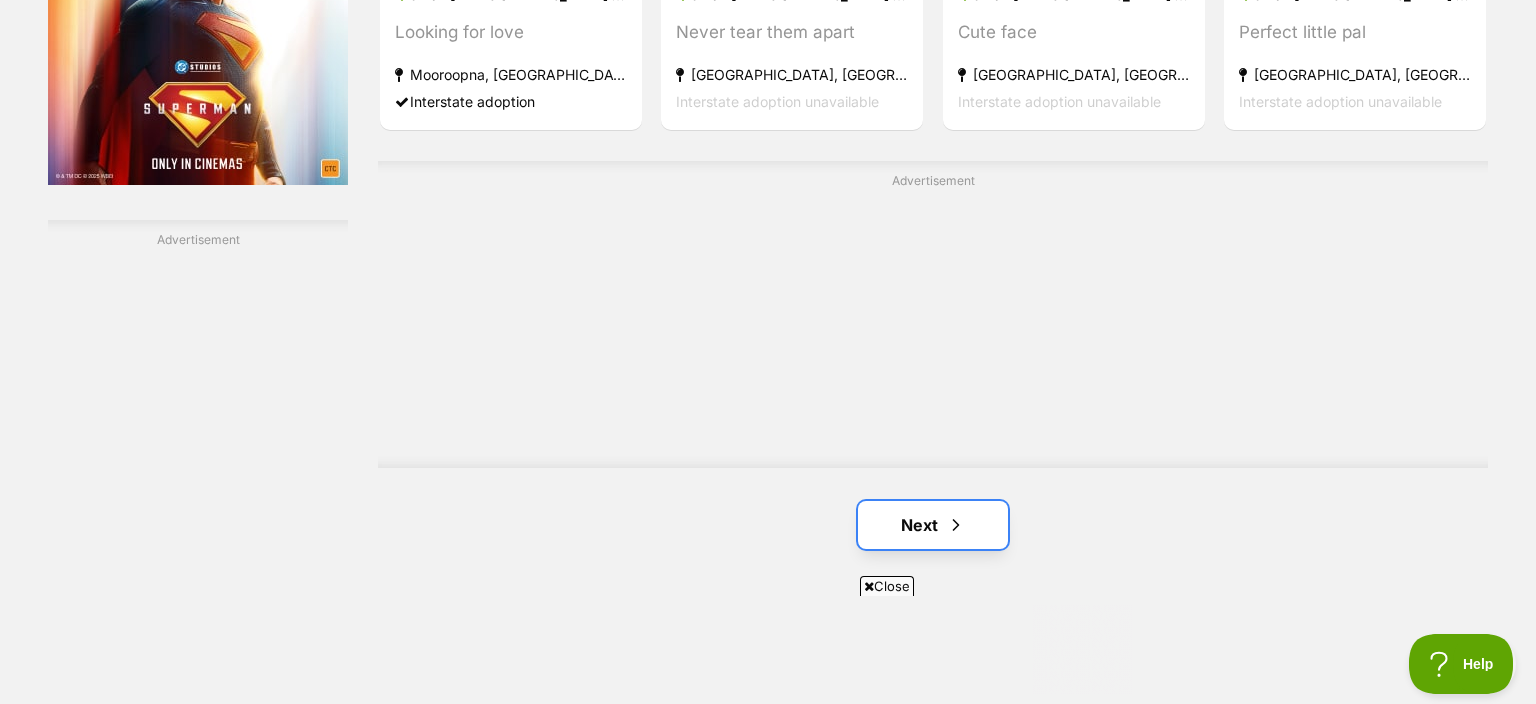 click on "Next" at bounding box center [933, 525] 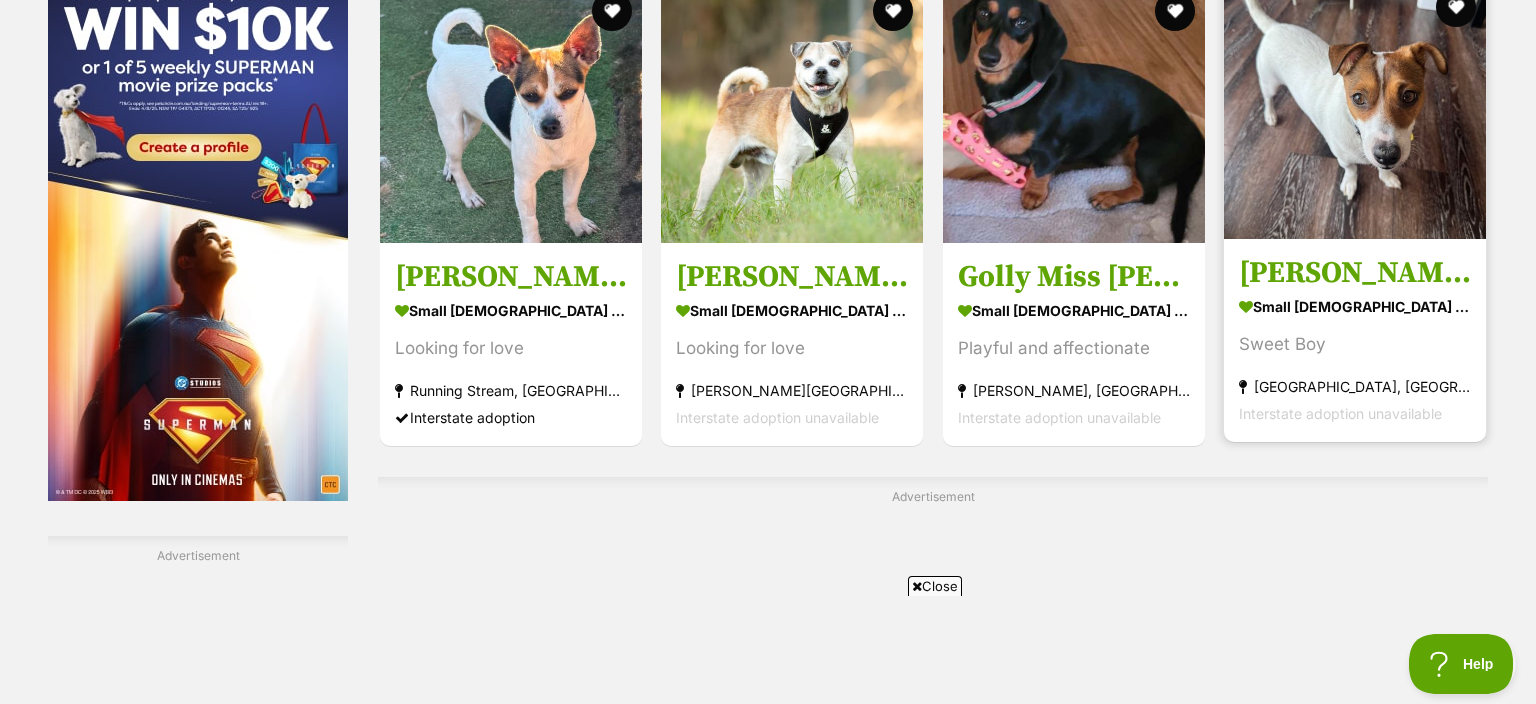 scroll, scrollTop: 3062, scrollLeft: 0, axis: vertical 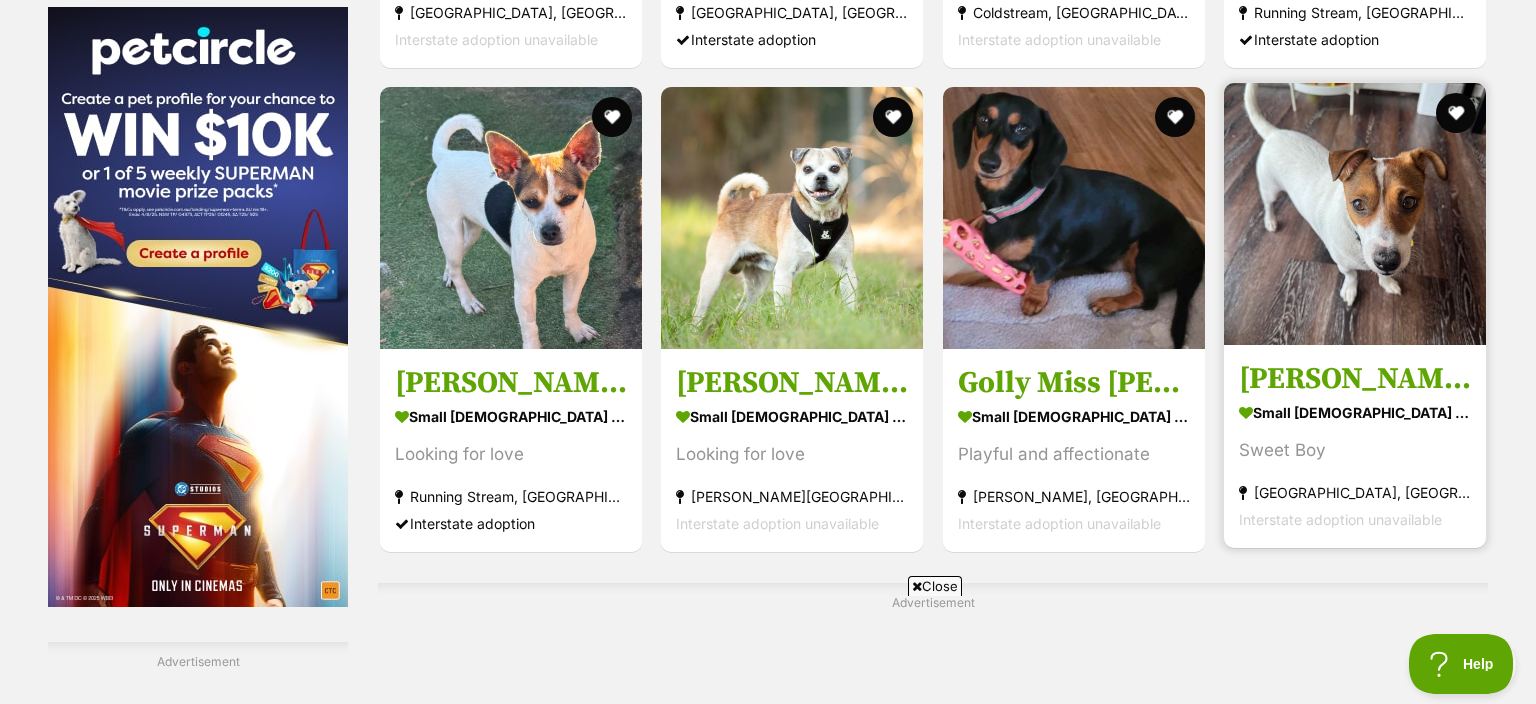 click on "small [DEMOGRAPHIC_DATA] Dog" at bounding box center (1355, 411) 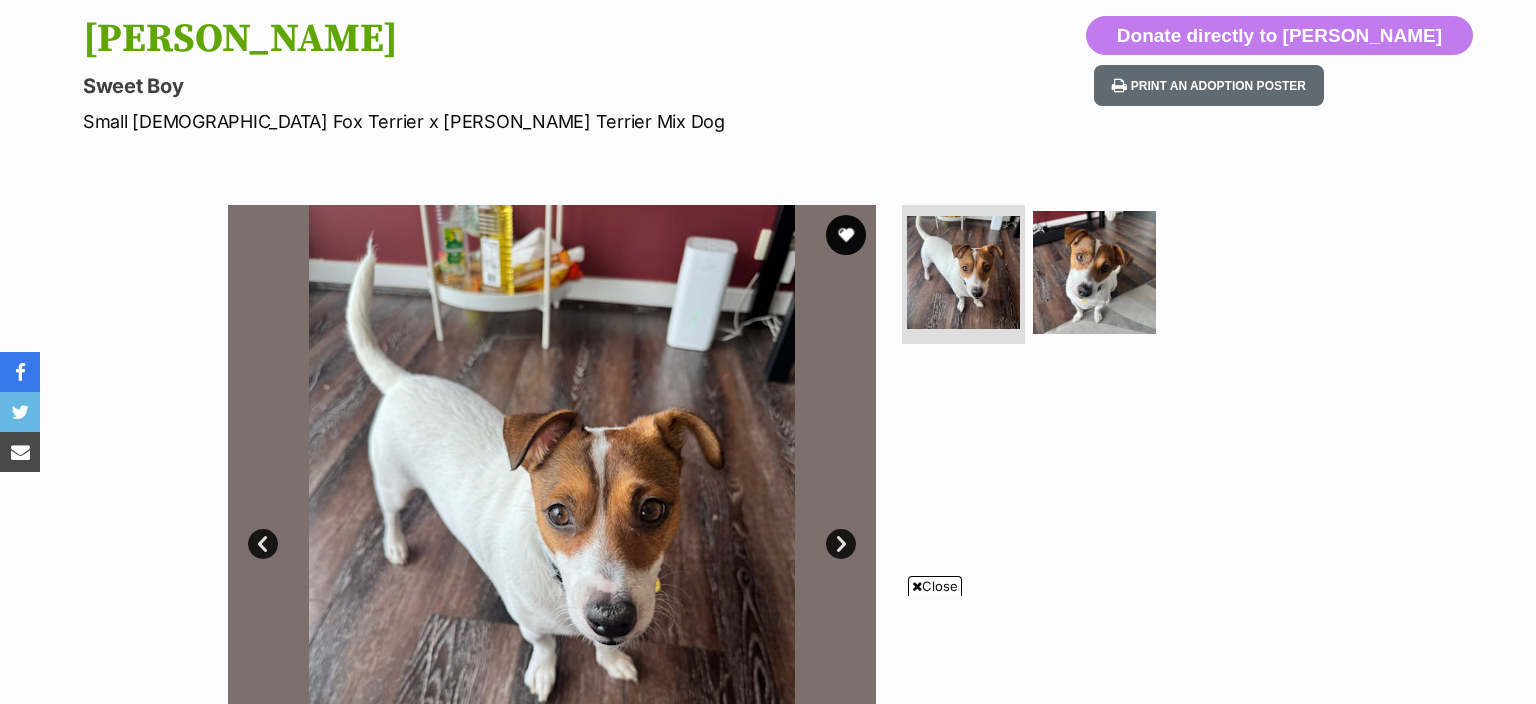 scroll, scrollTop: 0, scrollLeft: 0, axis: both 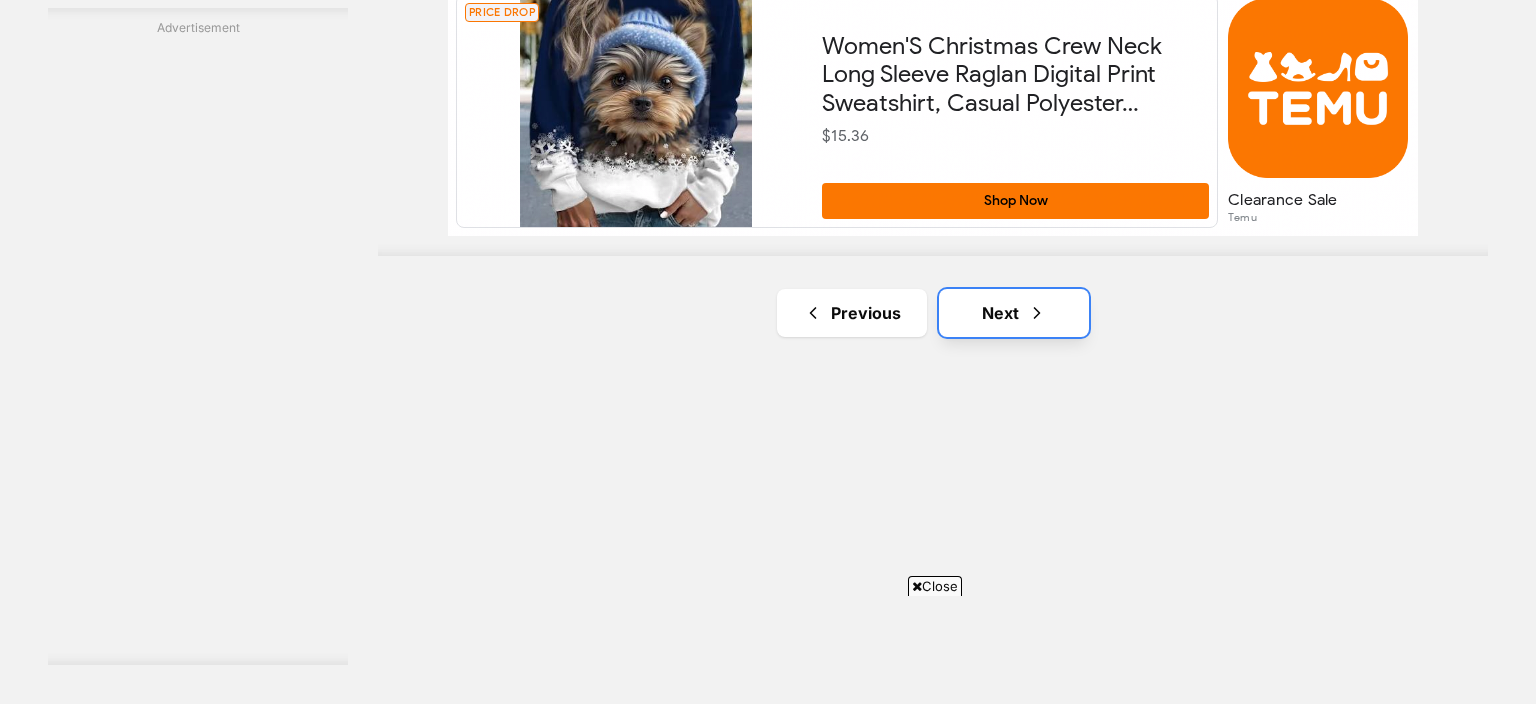 click on "Next" at bounding box center (1014, 313) 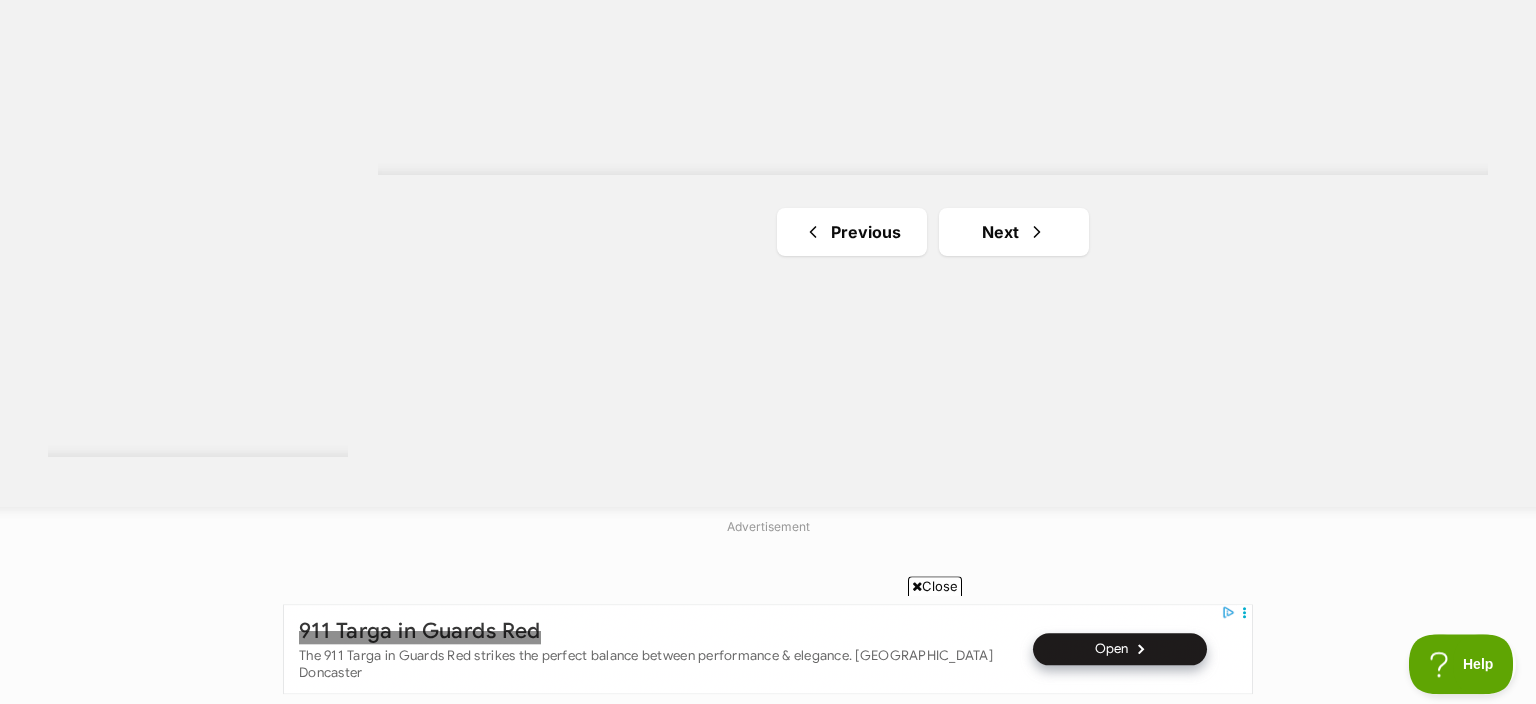 scroll, scrollTop: 3907, scrollLeft: 0, axis: vertical 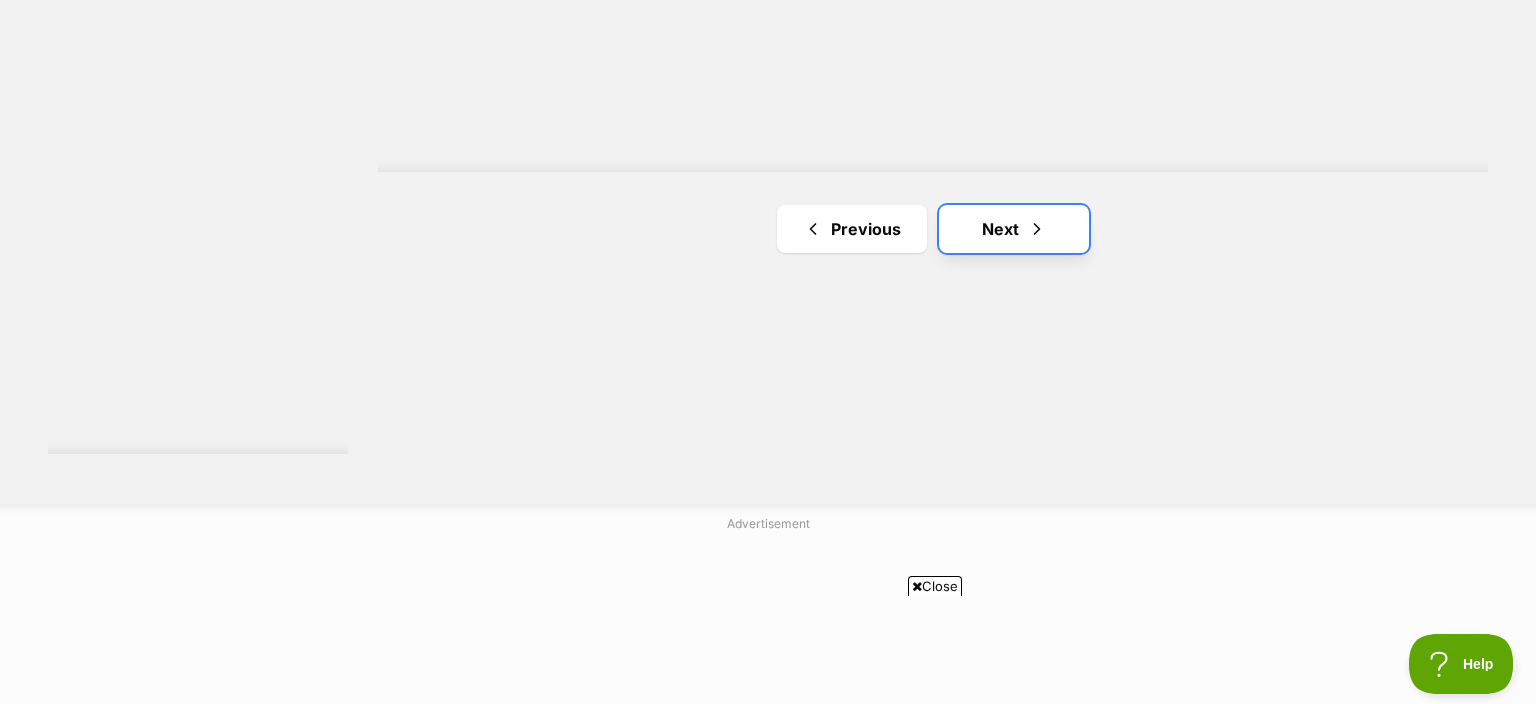 click at bounding box center [1037, 229] 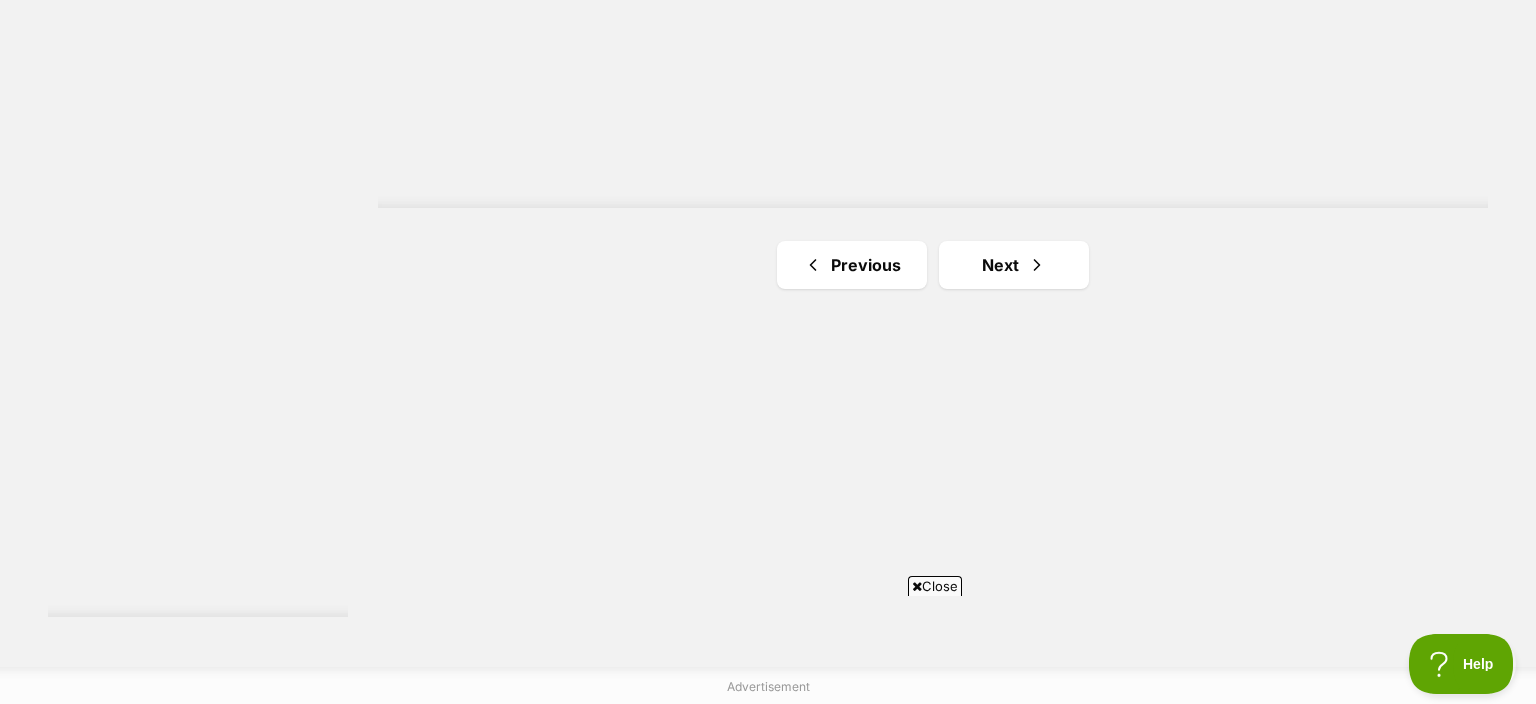 scroll, scrollTop: 3801, scrollLeft: 0, axis: vertical 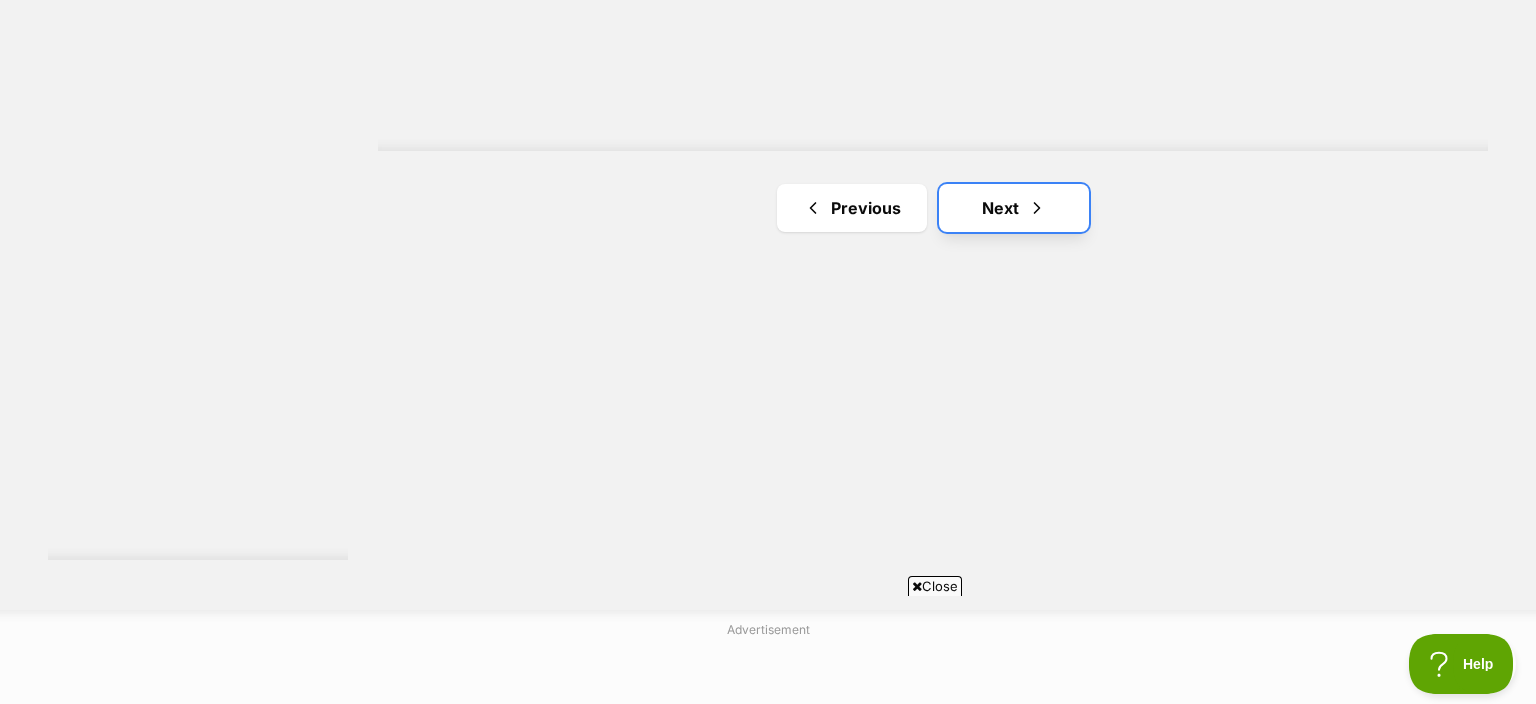 click on "Next" at bounding box center [1014, 208] 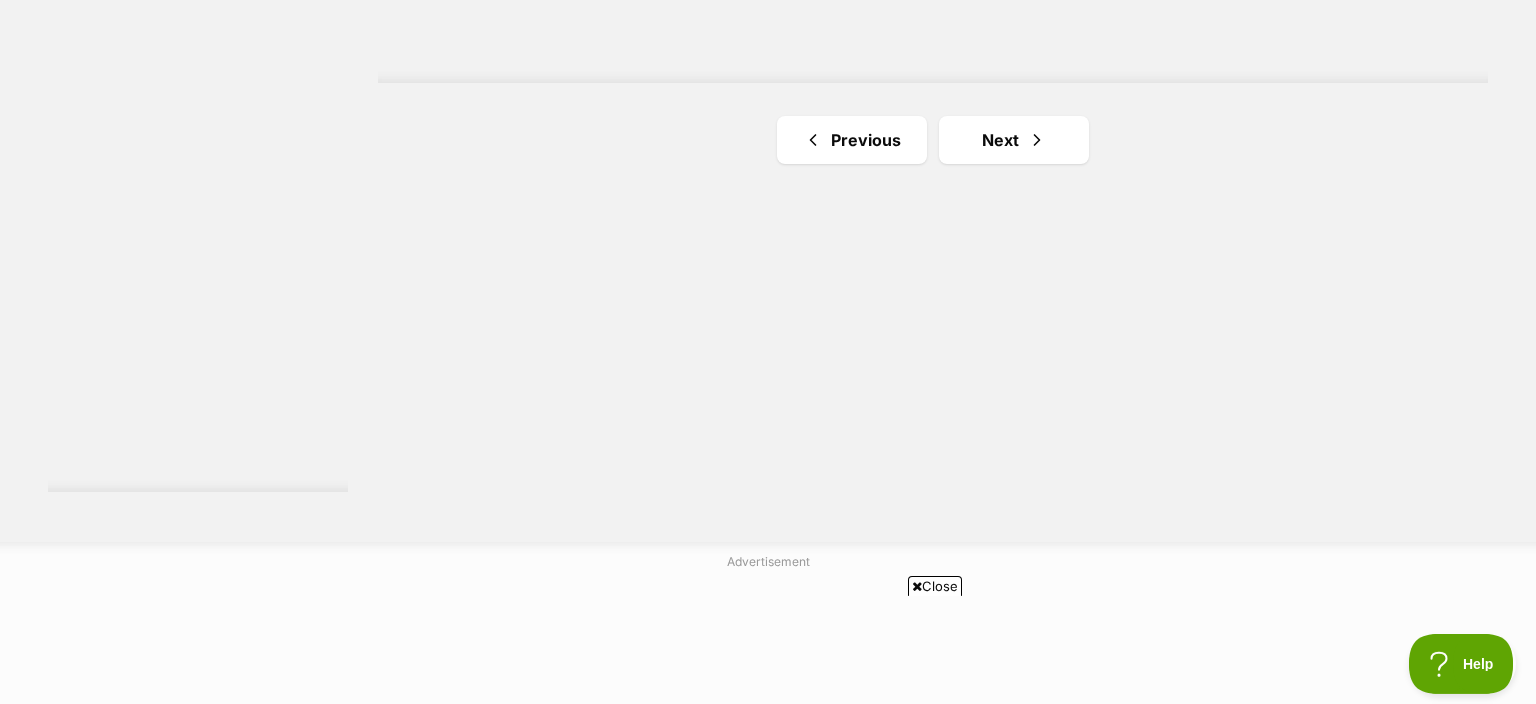 scroll, scrollTop: 3801, scrollLeft: 0, axis: vertical 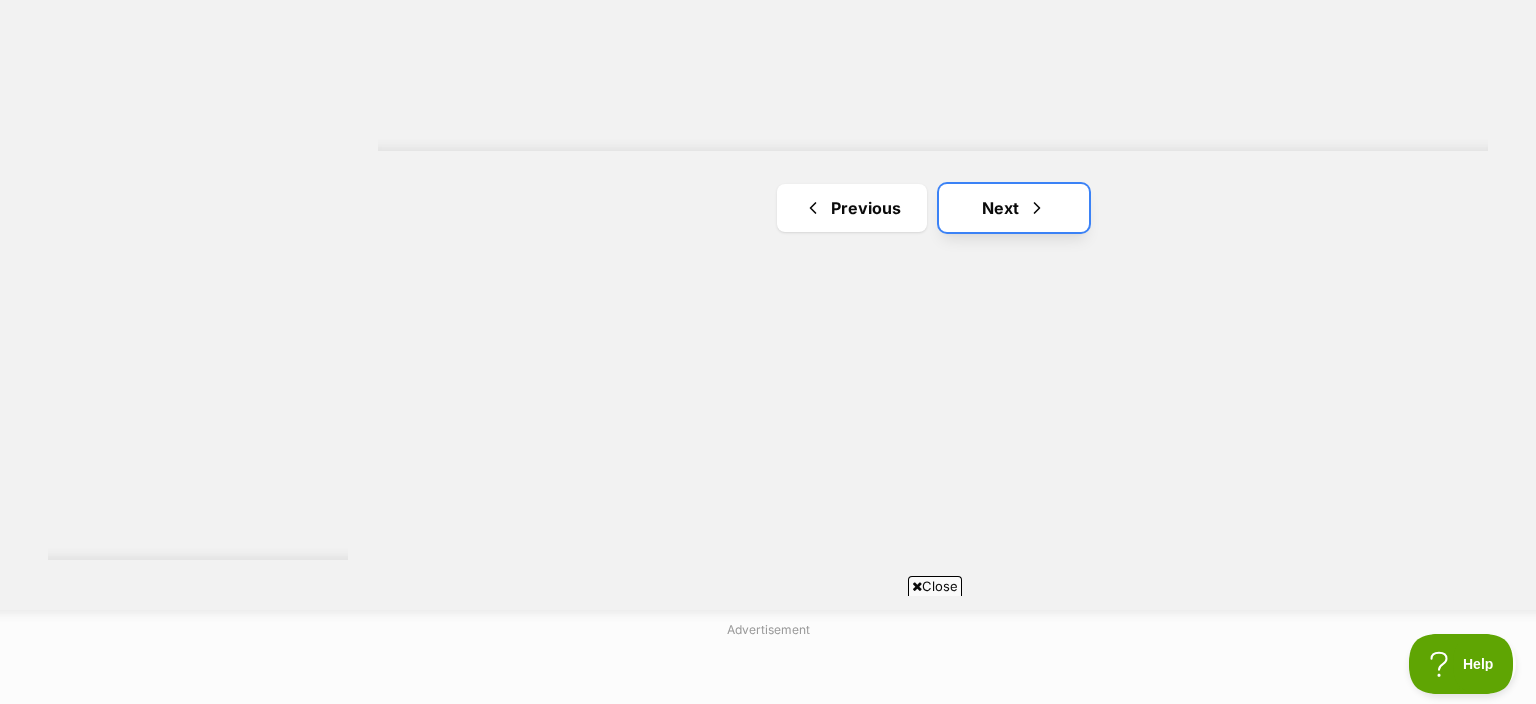 click on "Next" at bounding box center (1014, 208) 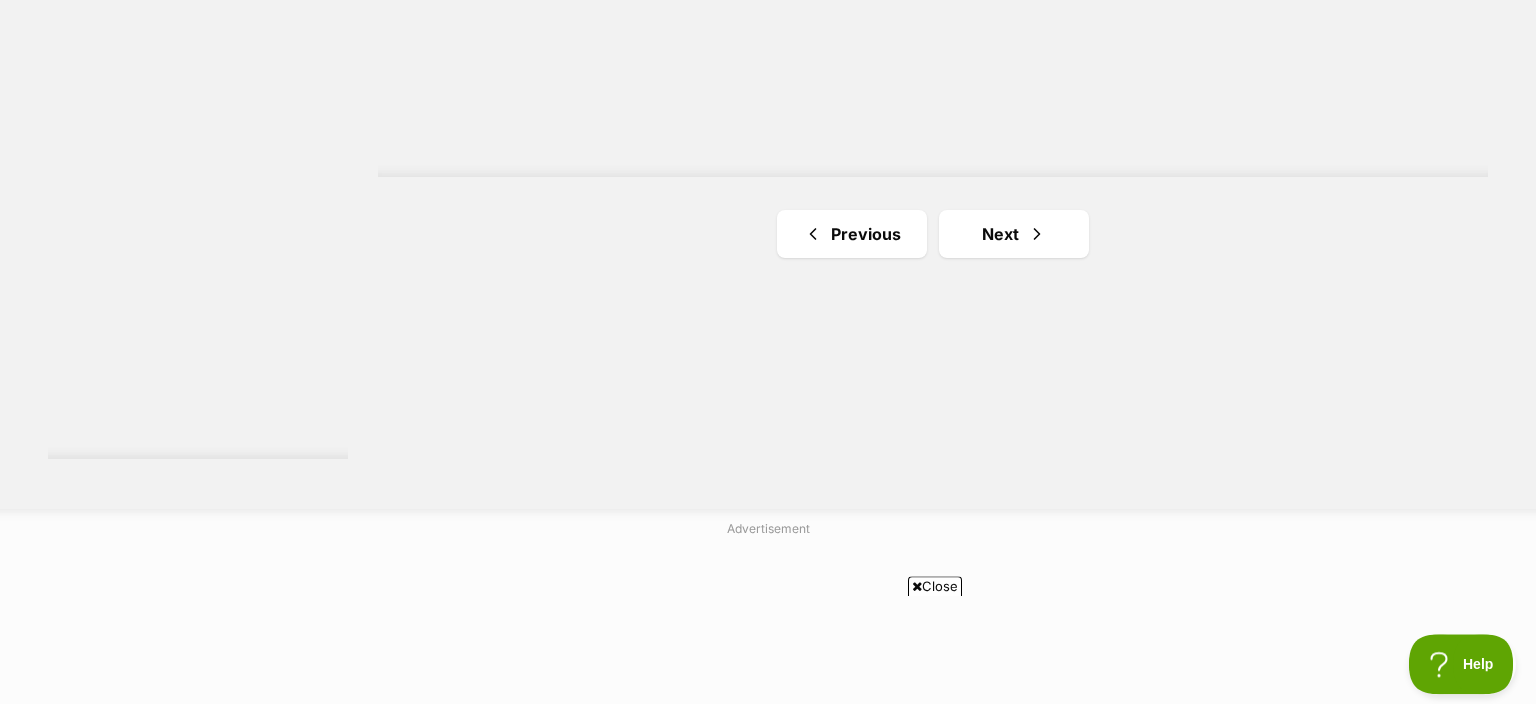 scroll, scrollTop: 4012, scrollLeft: 0, axis: vertical 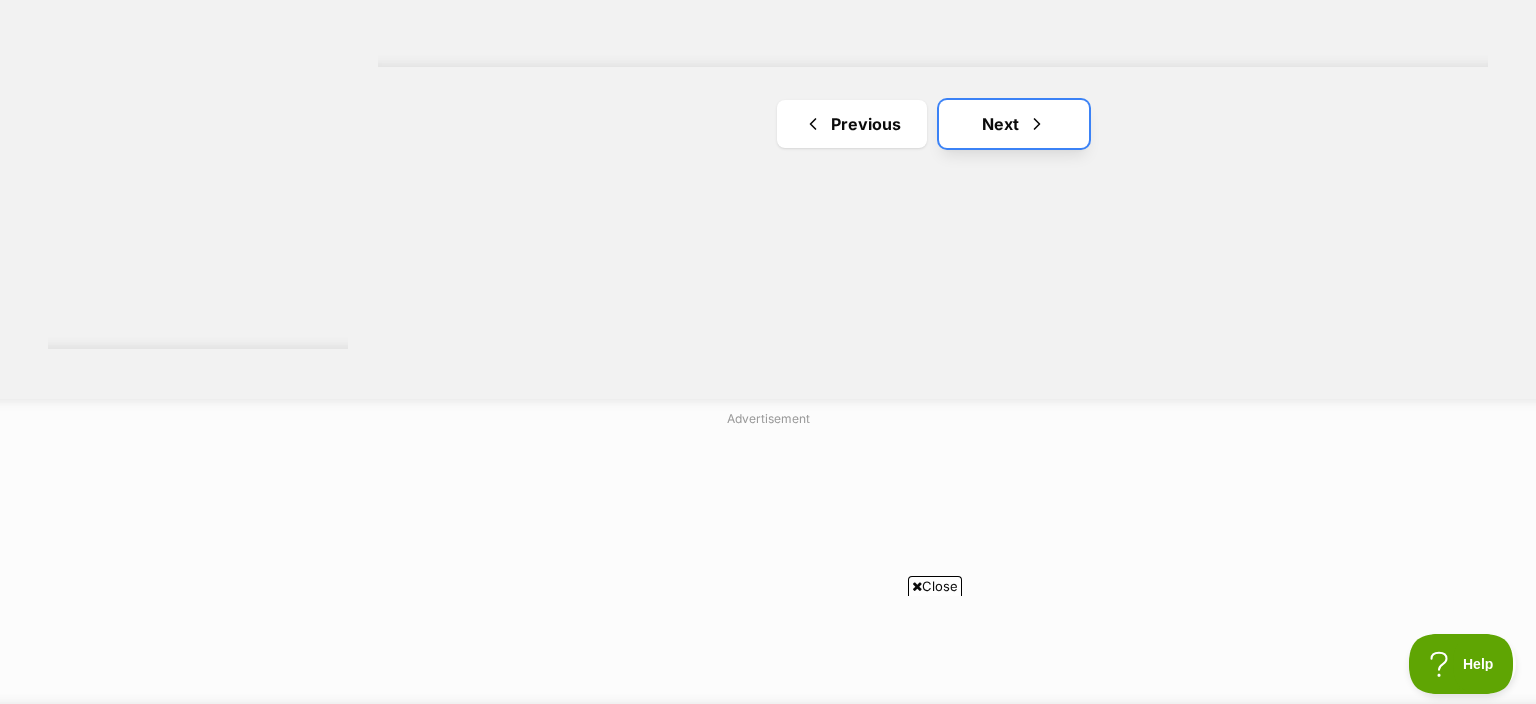 click on "Next" at bounding box center (1014, 124) 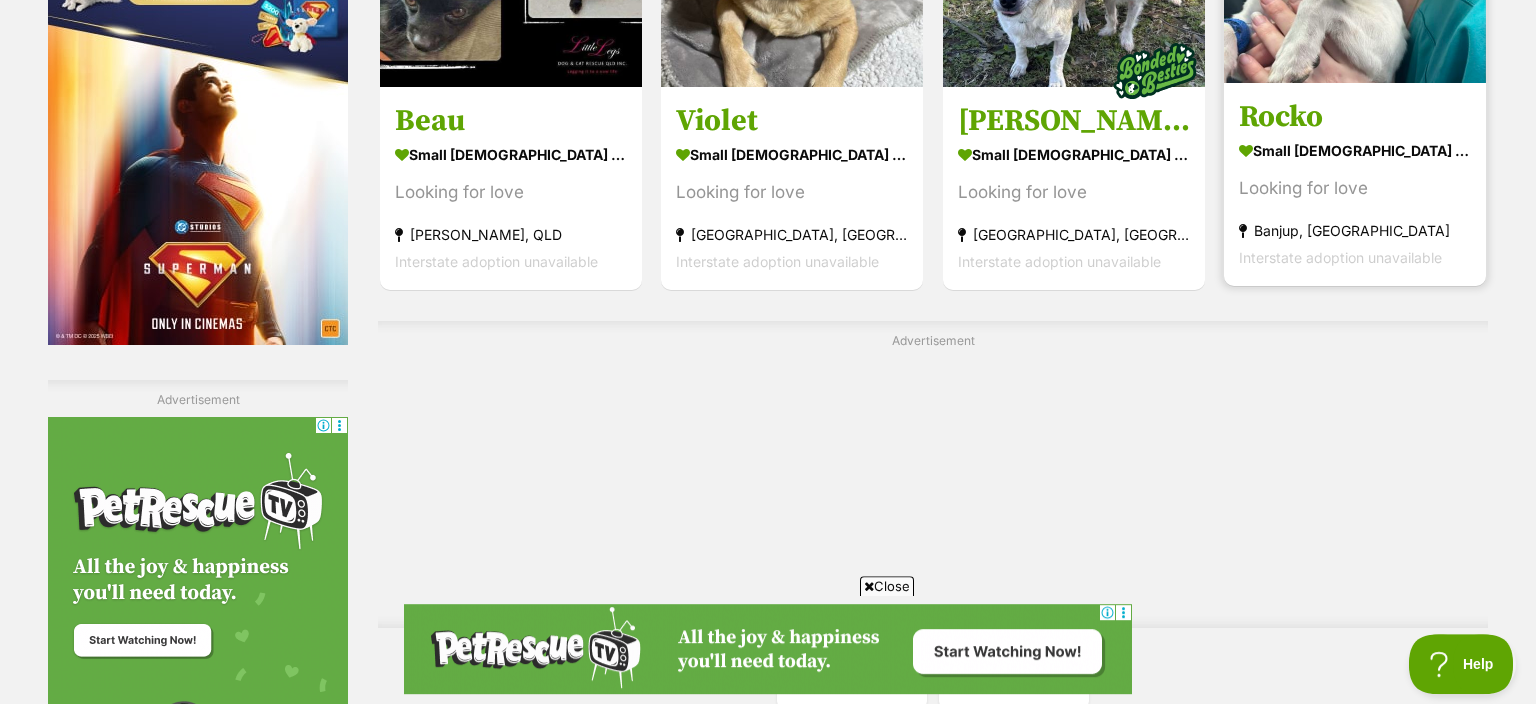 scroll, scrollTop: 3590, scrollLeft: 0, axis: vertical 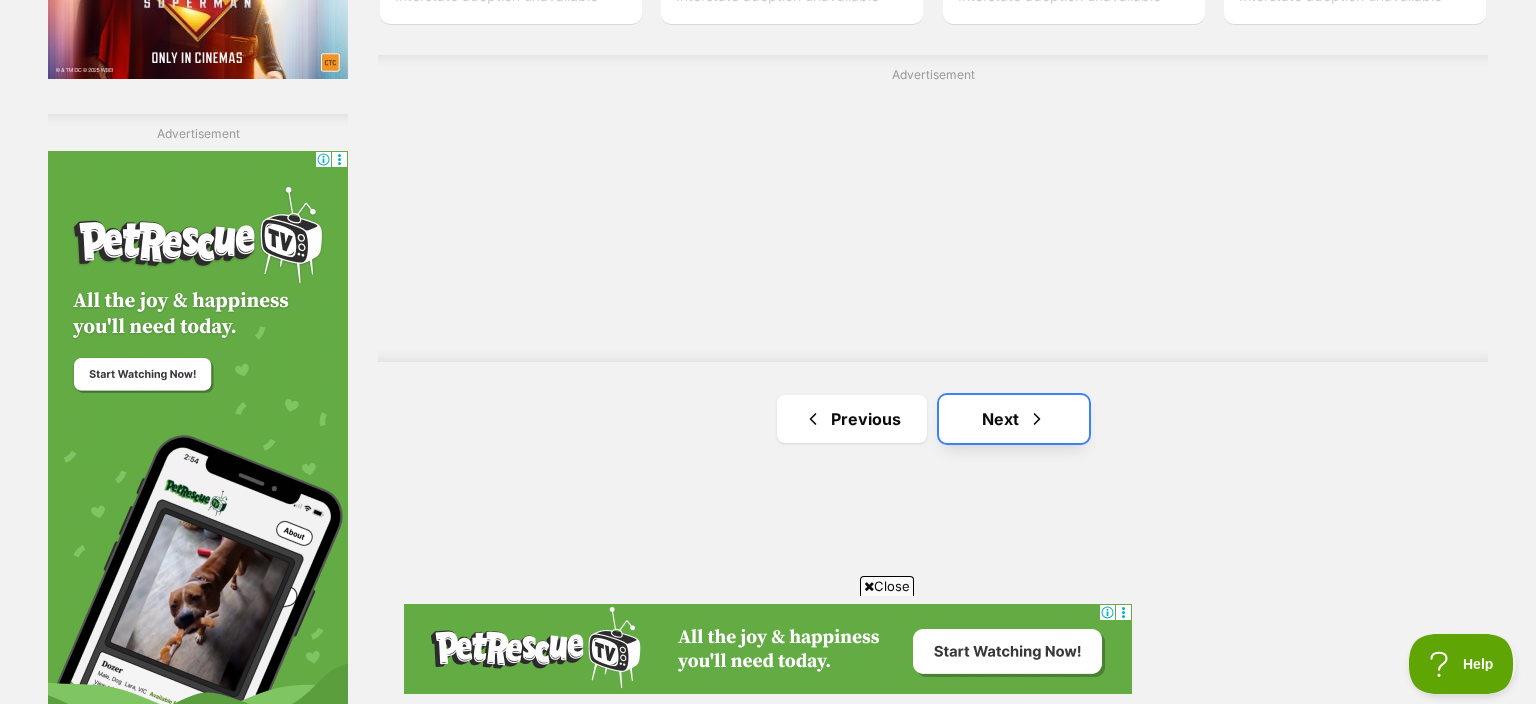 click on "Next" at bounding box center (1014, 419) 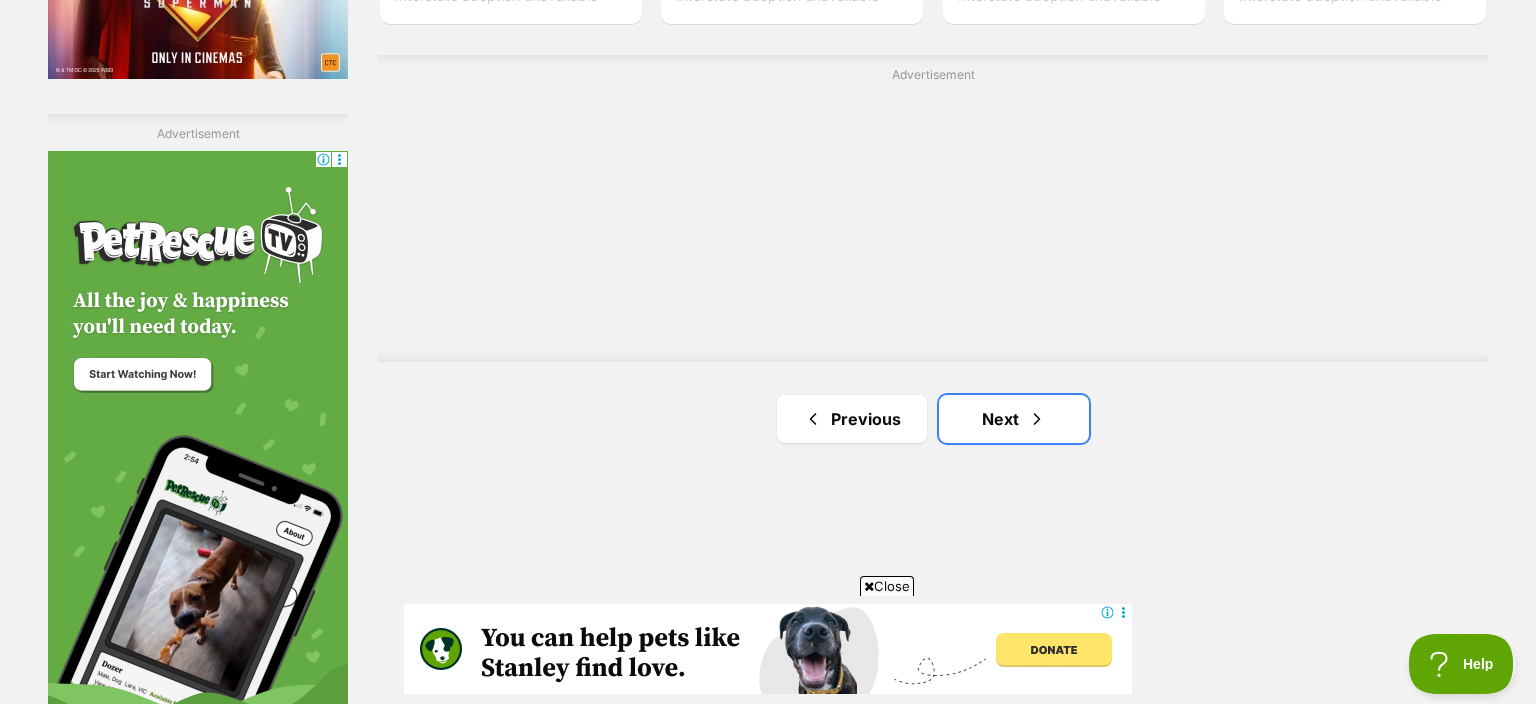 scroll, scrollTop: 0, scrollLeft: 0, axis: both 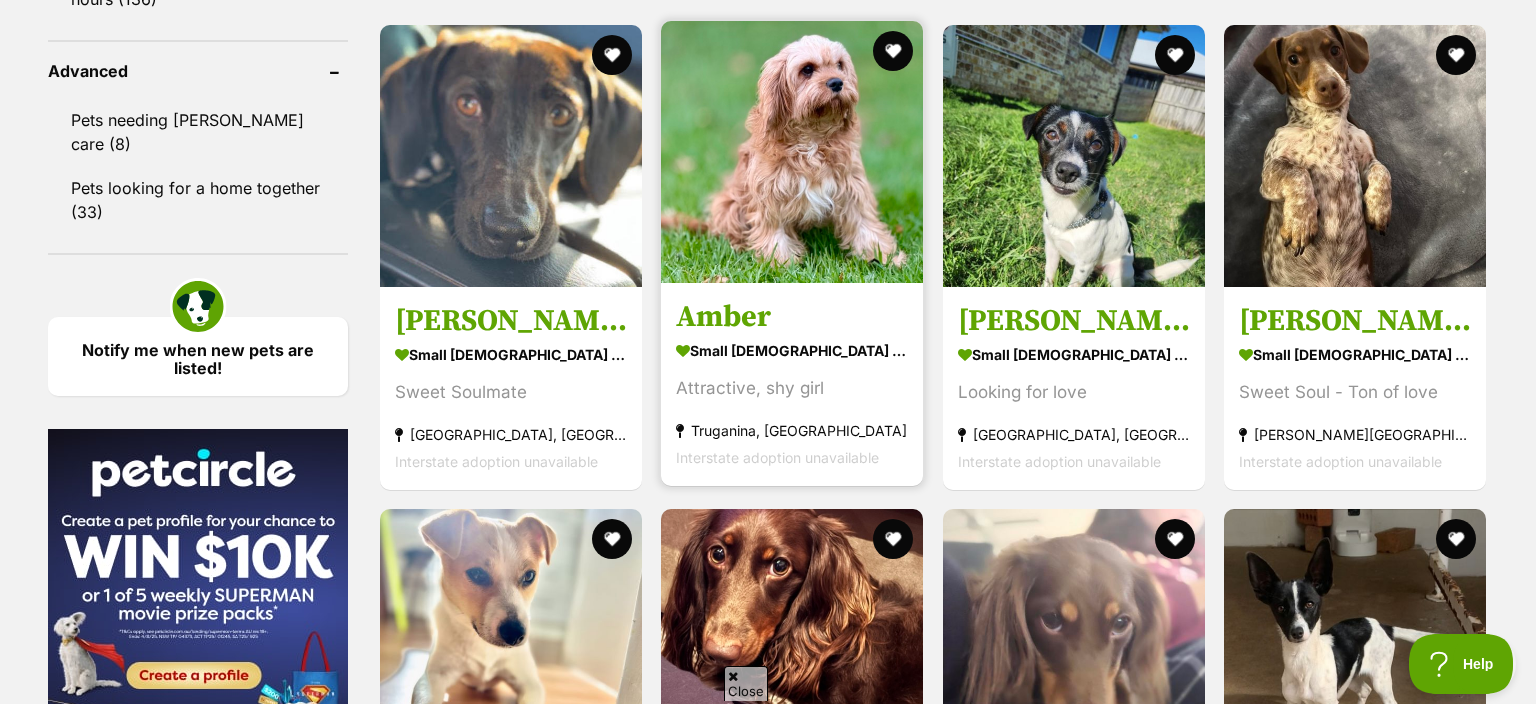 click on "Amber" at bounding box center (792, 317) 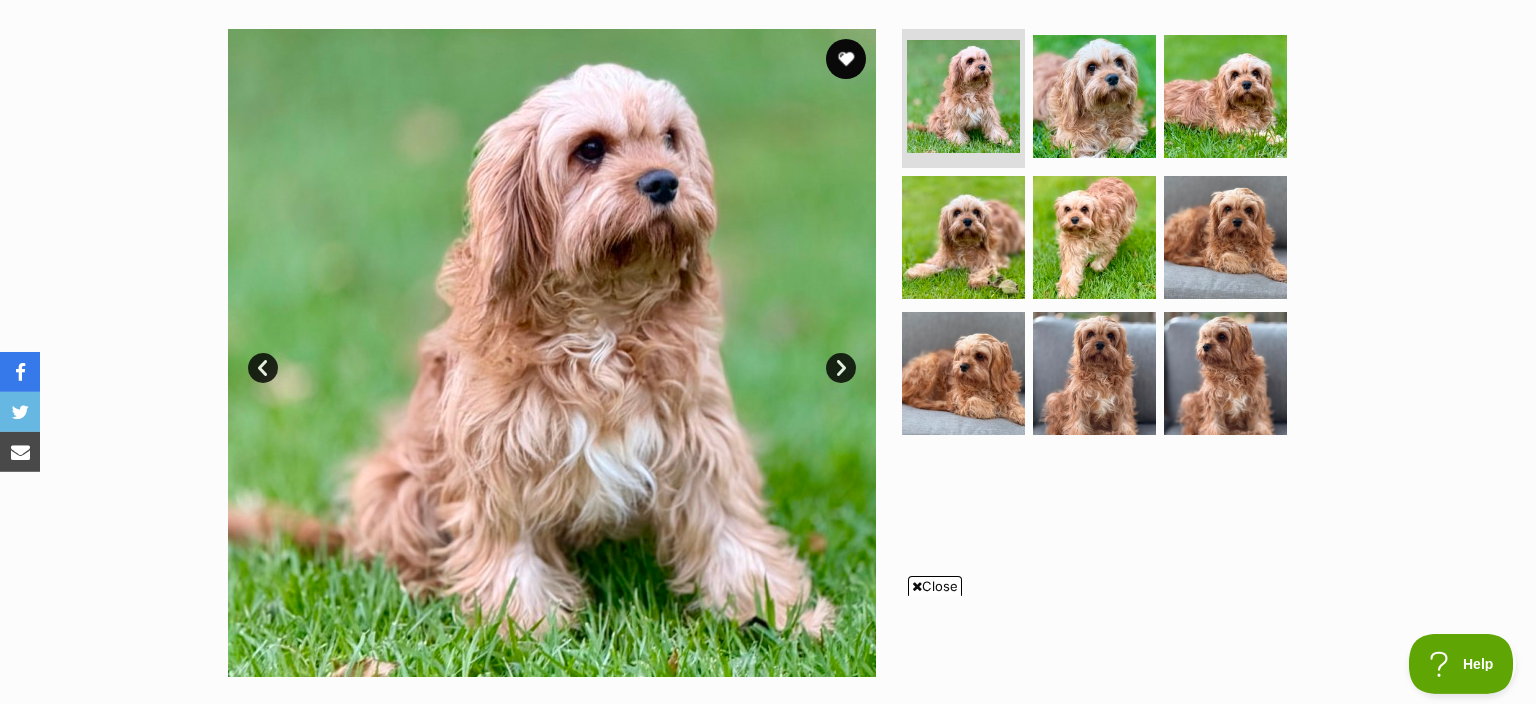 scroll, scrollTop: 422, scrollLeft: 0, axis: vertical 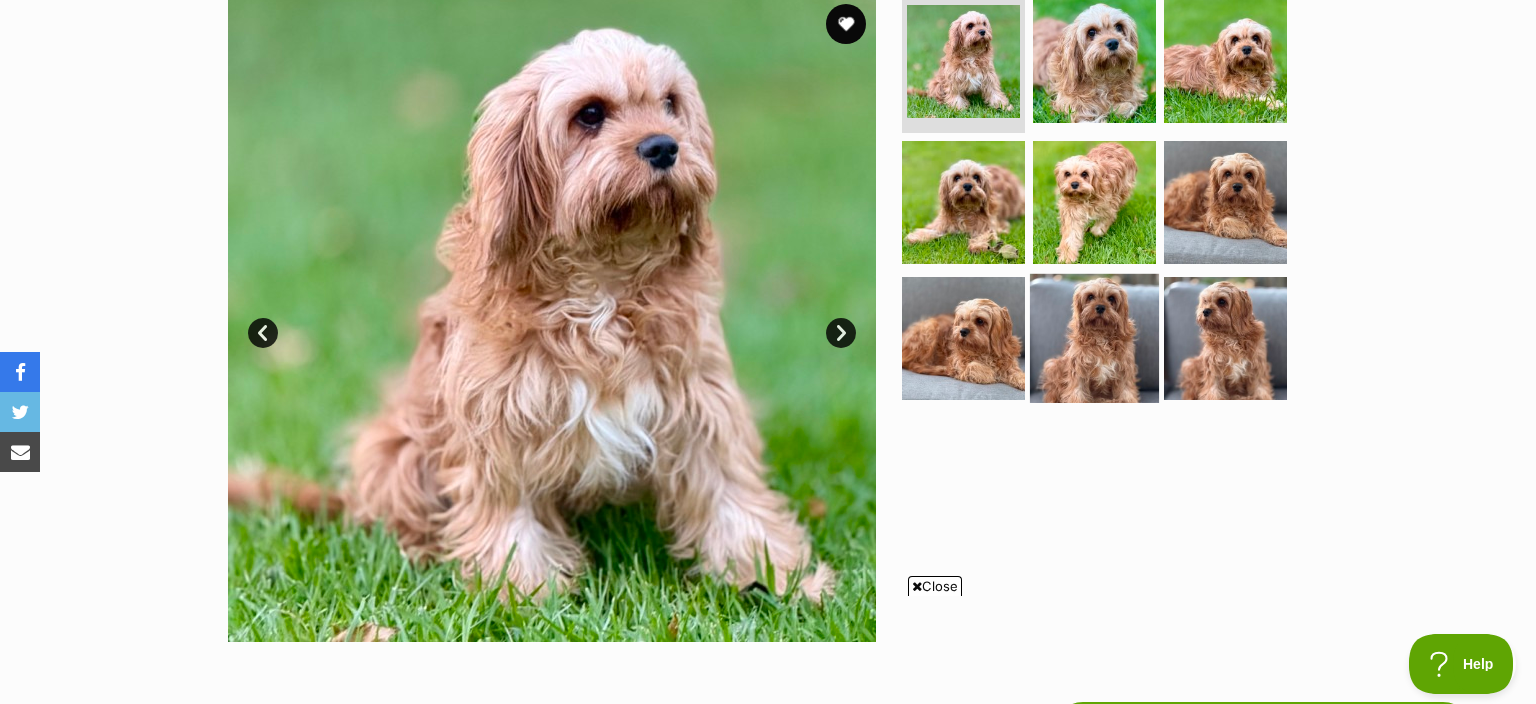 click at bounding box center [1094, 338] 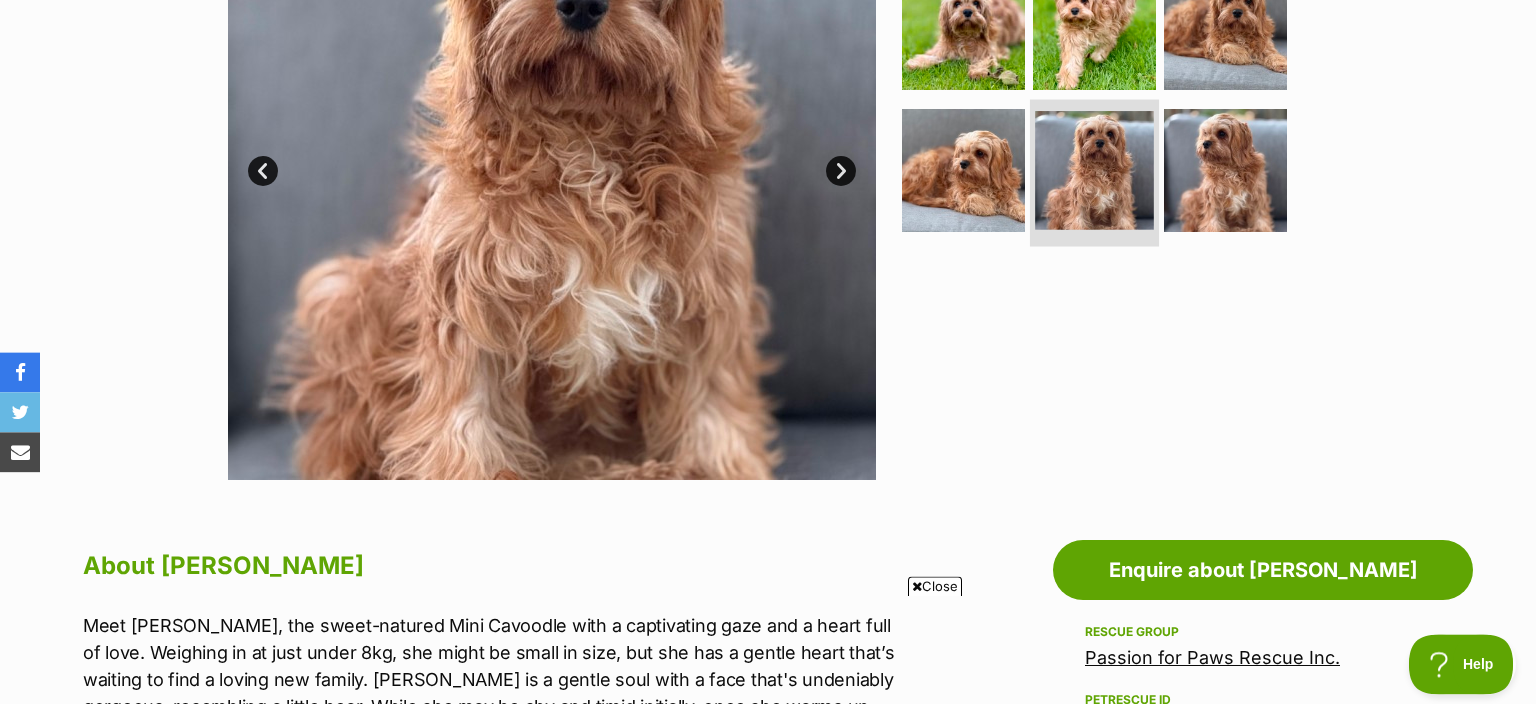 scroll, scrollTop: 1056, scrollLeft: 0, axis: vertical 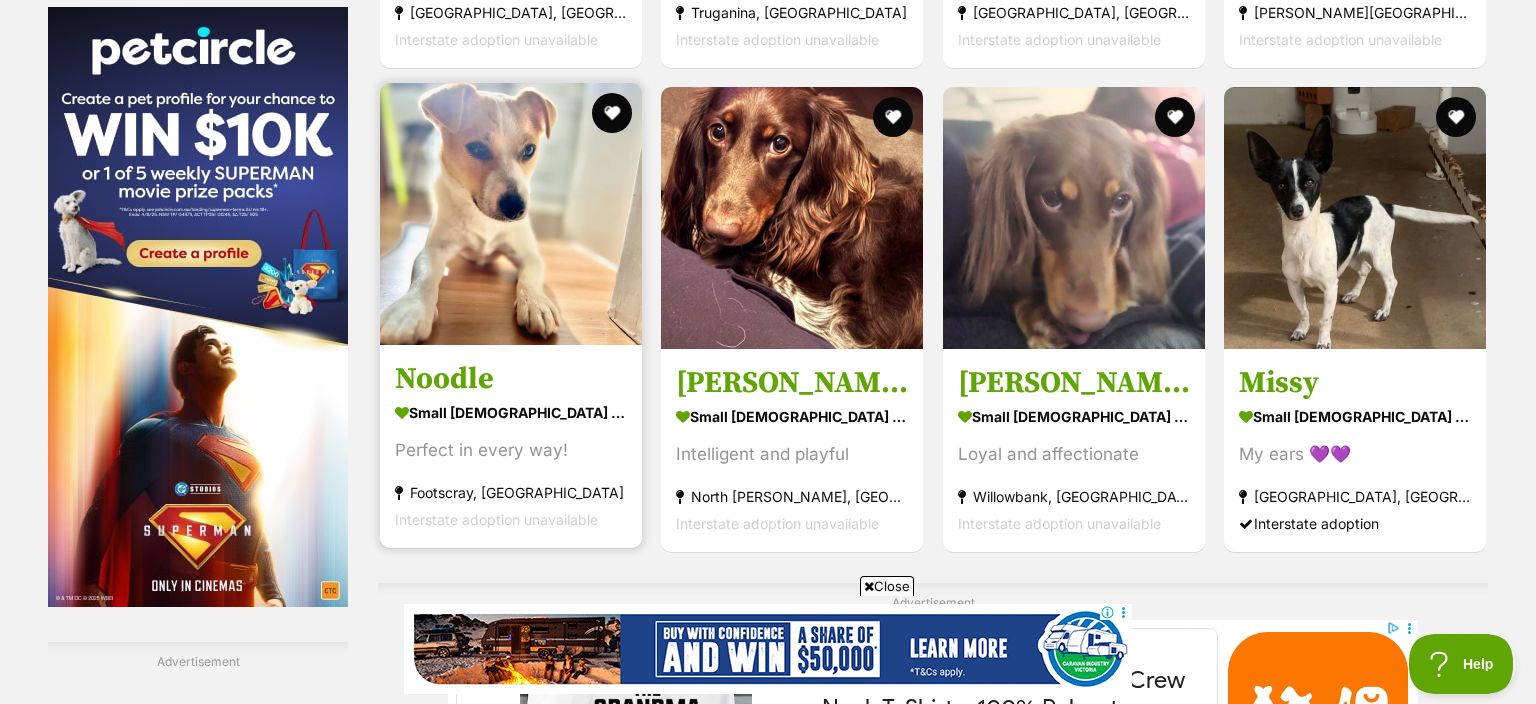 click on "Noodle" at bounding box center (511, 378) 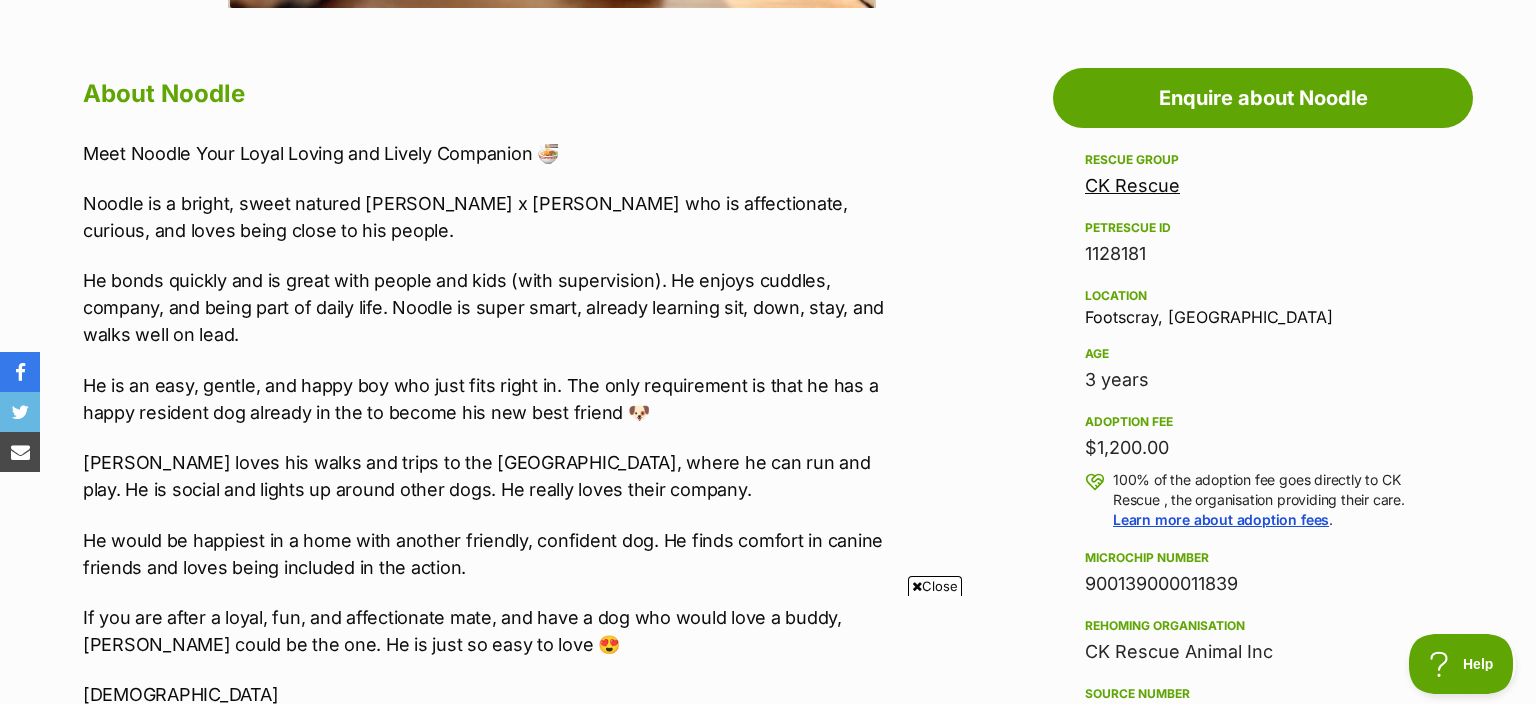 scroll, scrollTop: 0, scrollLeft: 0, axis: both 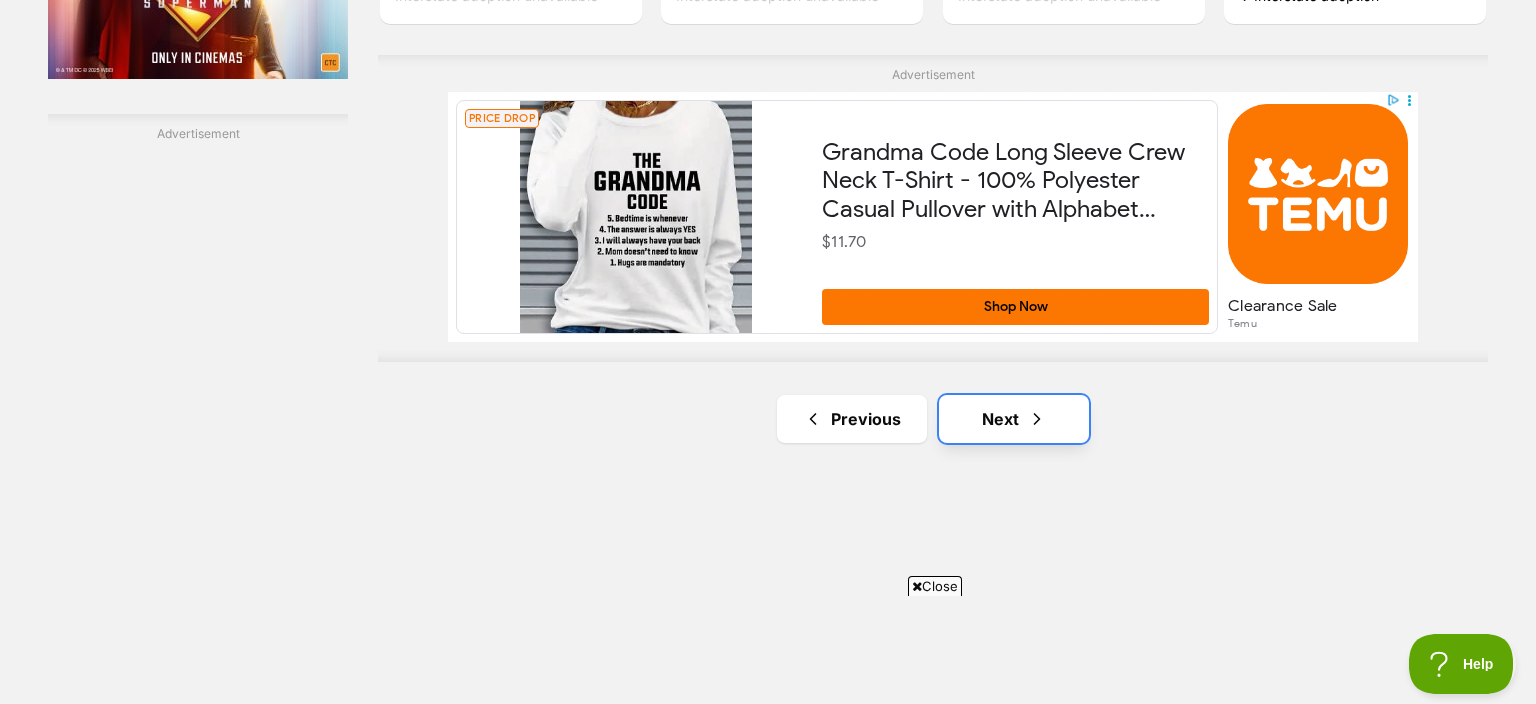 click on "Next" at bounding box center [1014, 419] 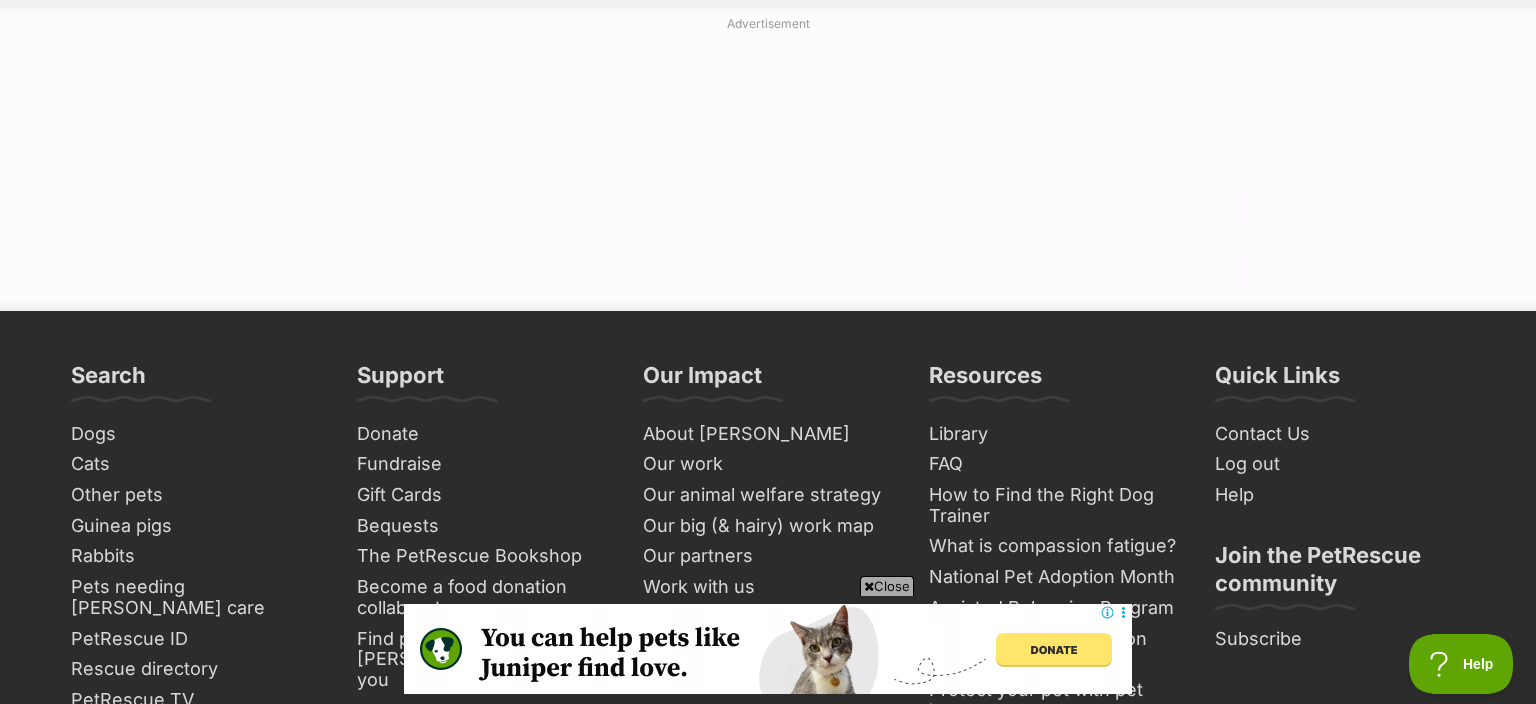 scroll, scrollTop: 0, scrollLeft: 0, axis: both 